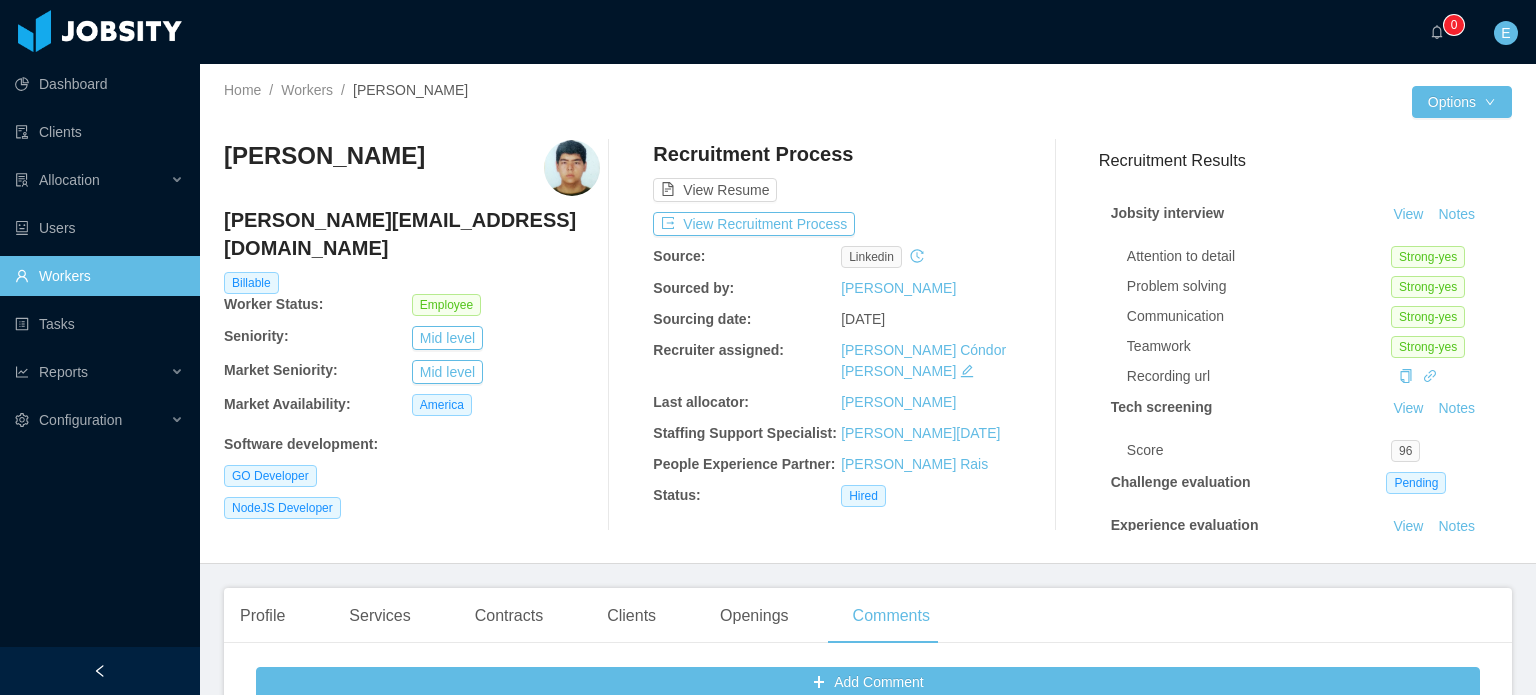 scroll, scrollTop: 0, scrollLeft: 0, axis: both 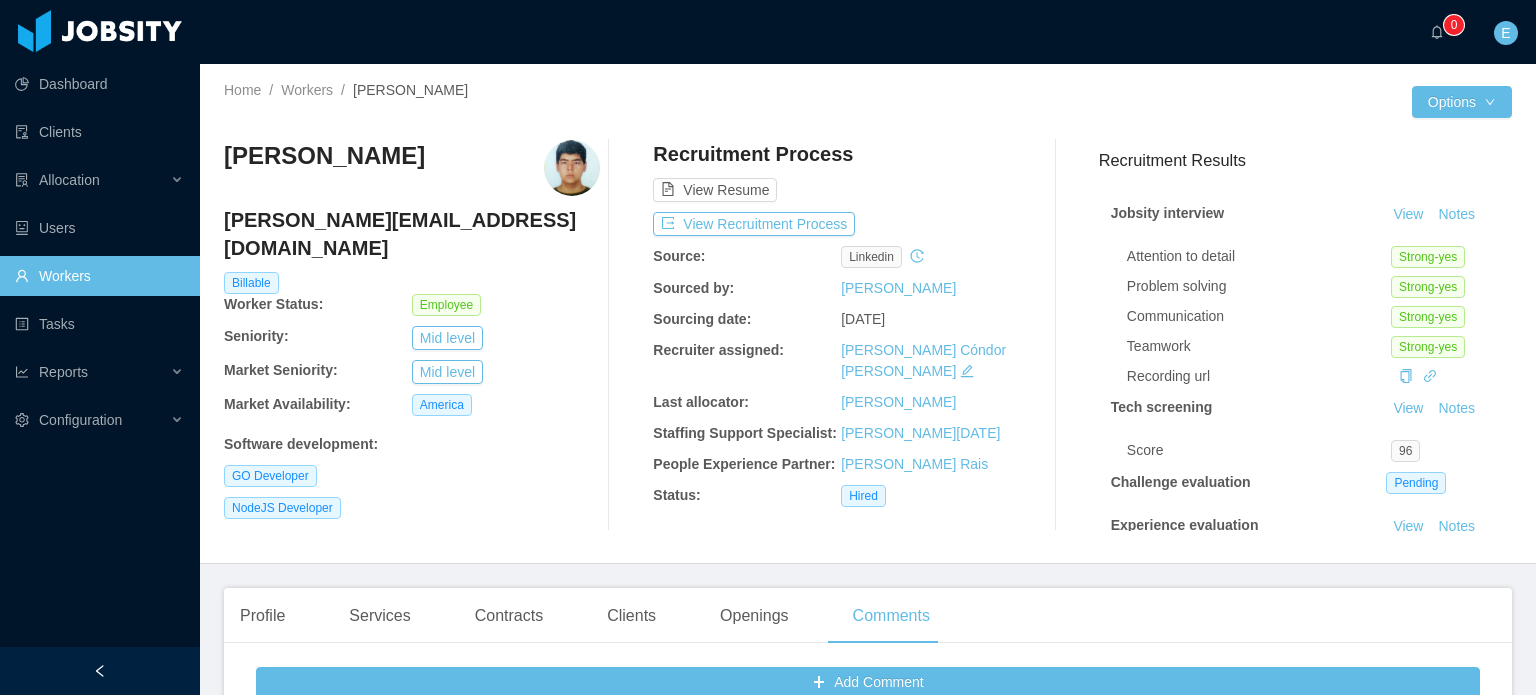 click on "Workers" at bounding box center [99, 276] 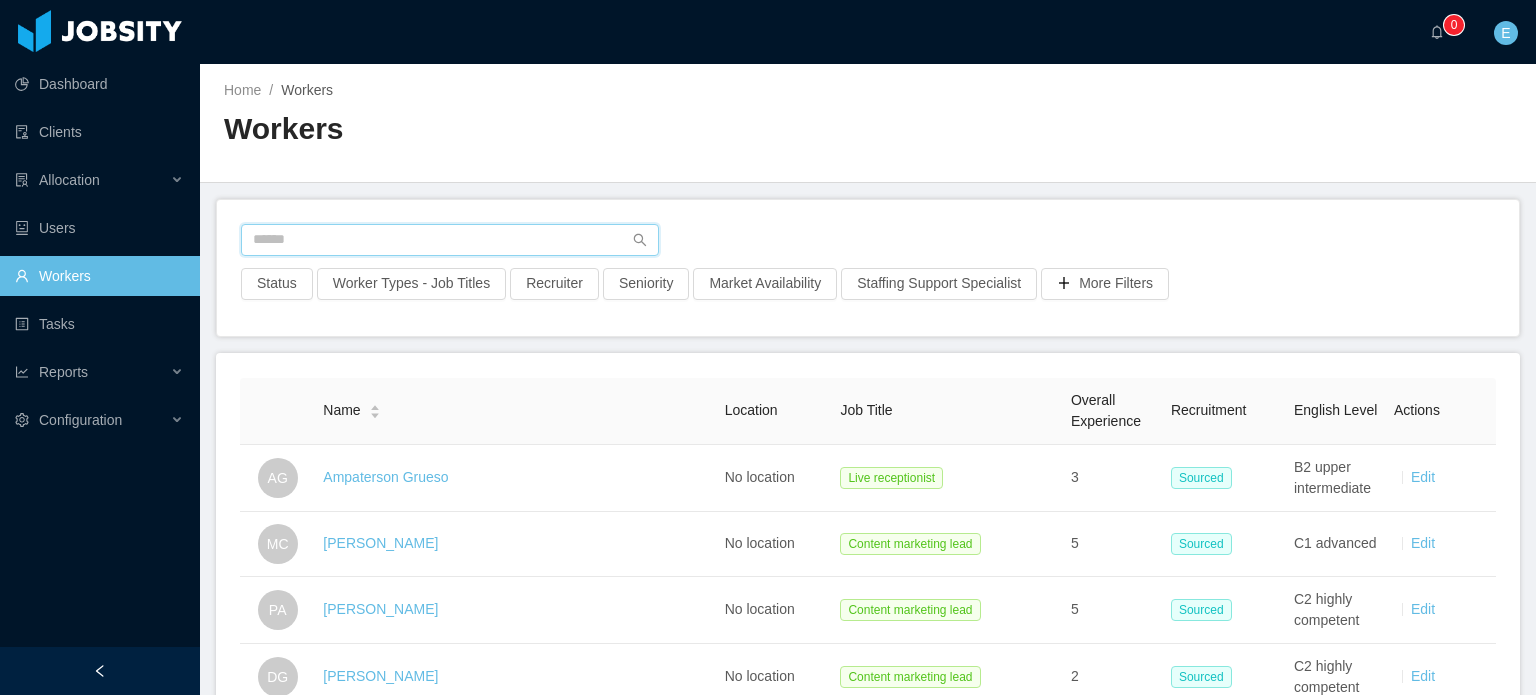 click at bounding box center (450, 240) 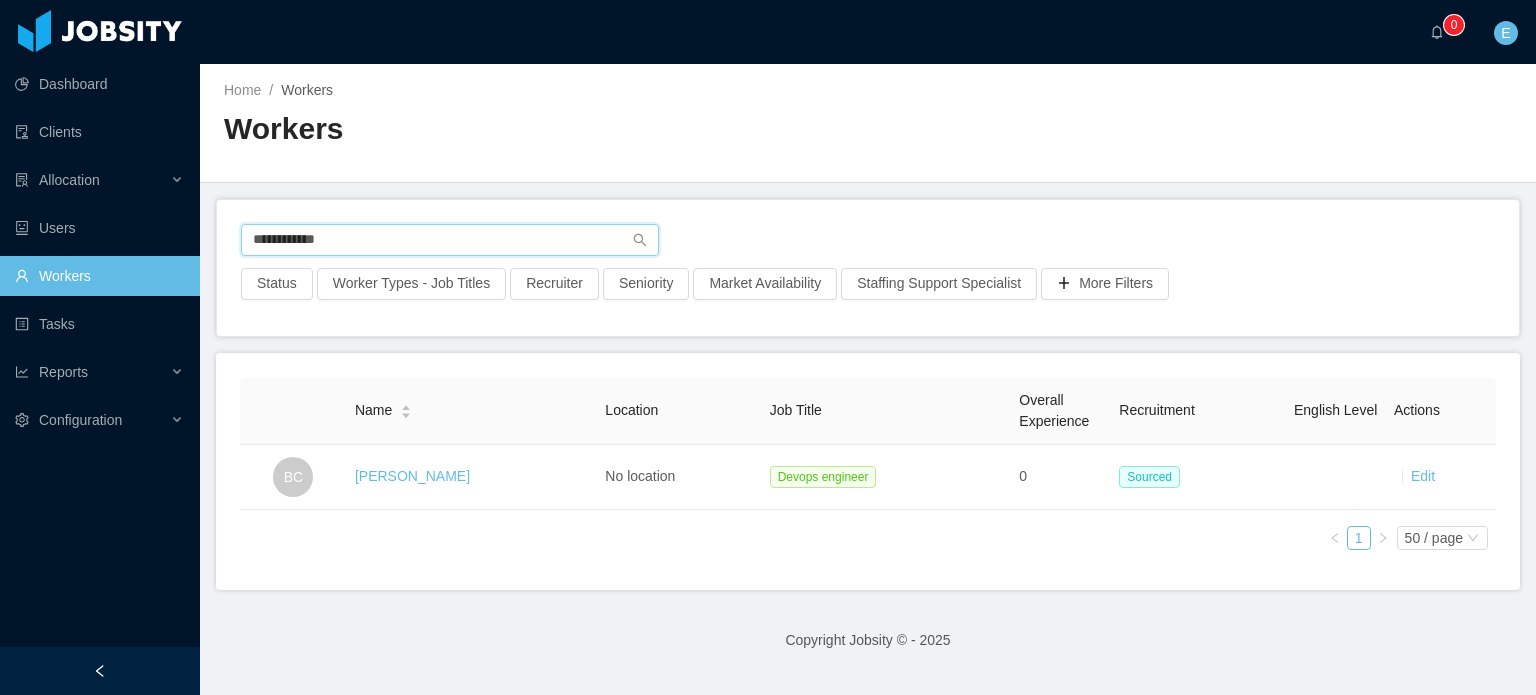 click on "**********" at bounding box center [450, 240] 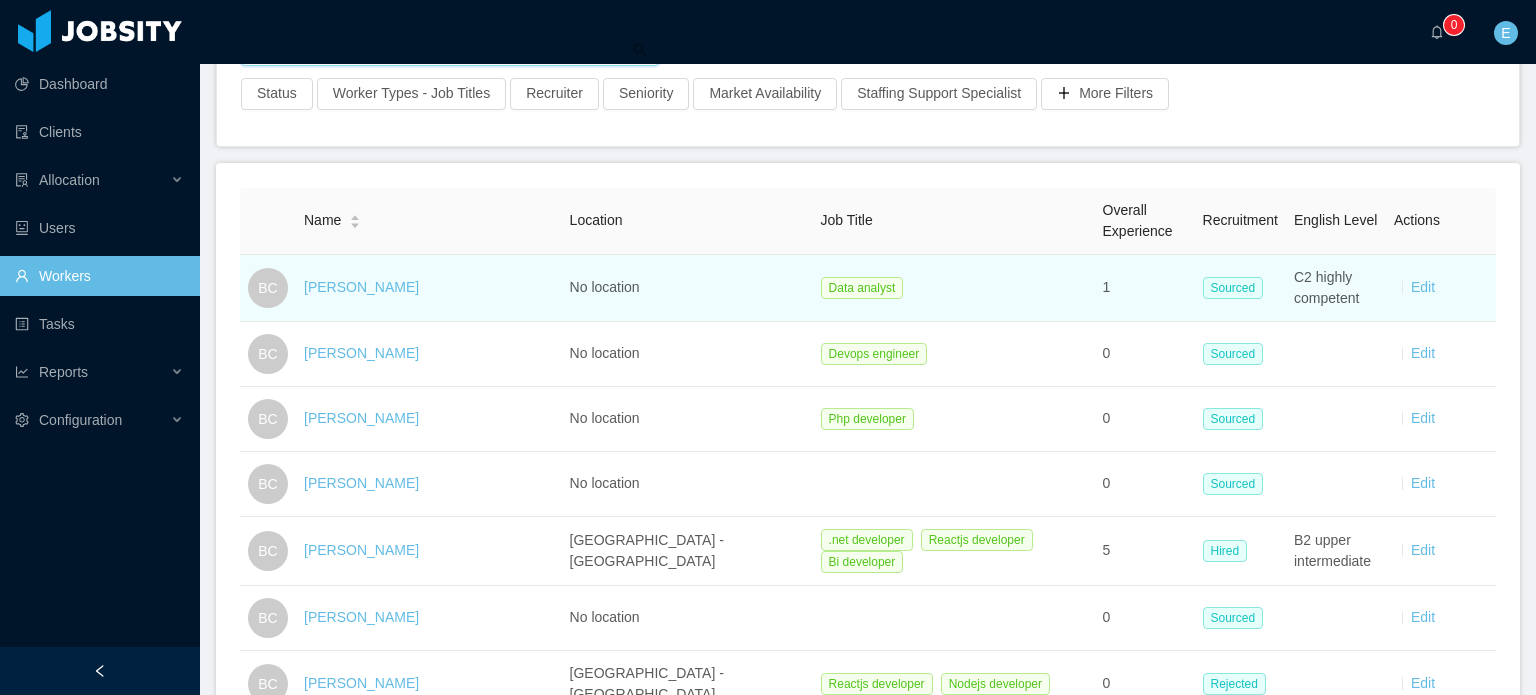 scroll, scrollTop: 200, scrollLeft: 0, axis: vertical 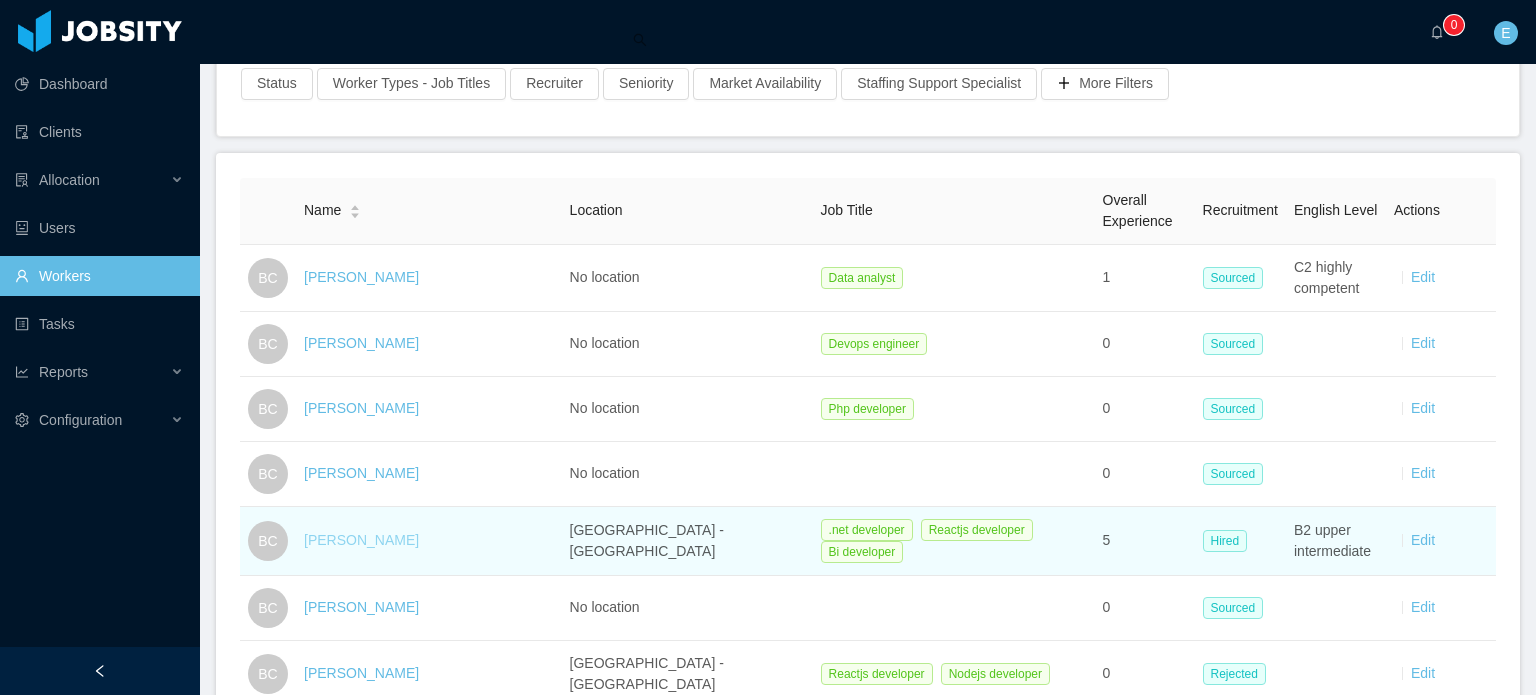 type on "********" 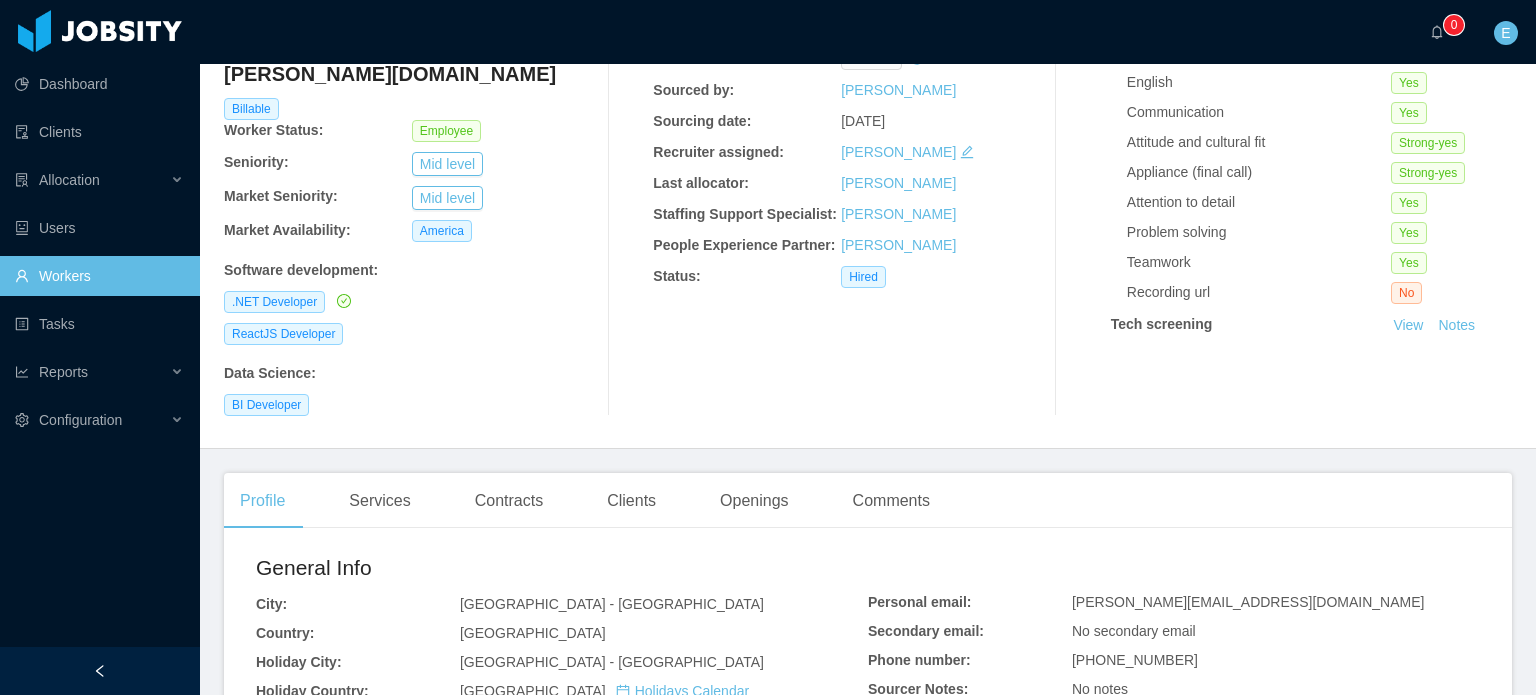 scroll, scrollTop: 200, scrollLeft: 0, axis: vertical 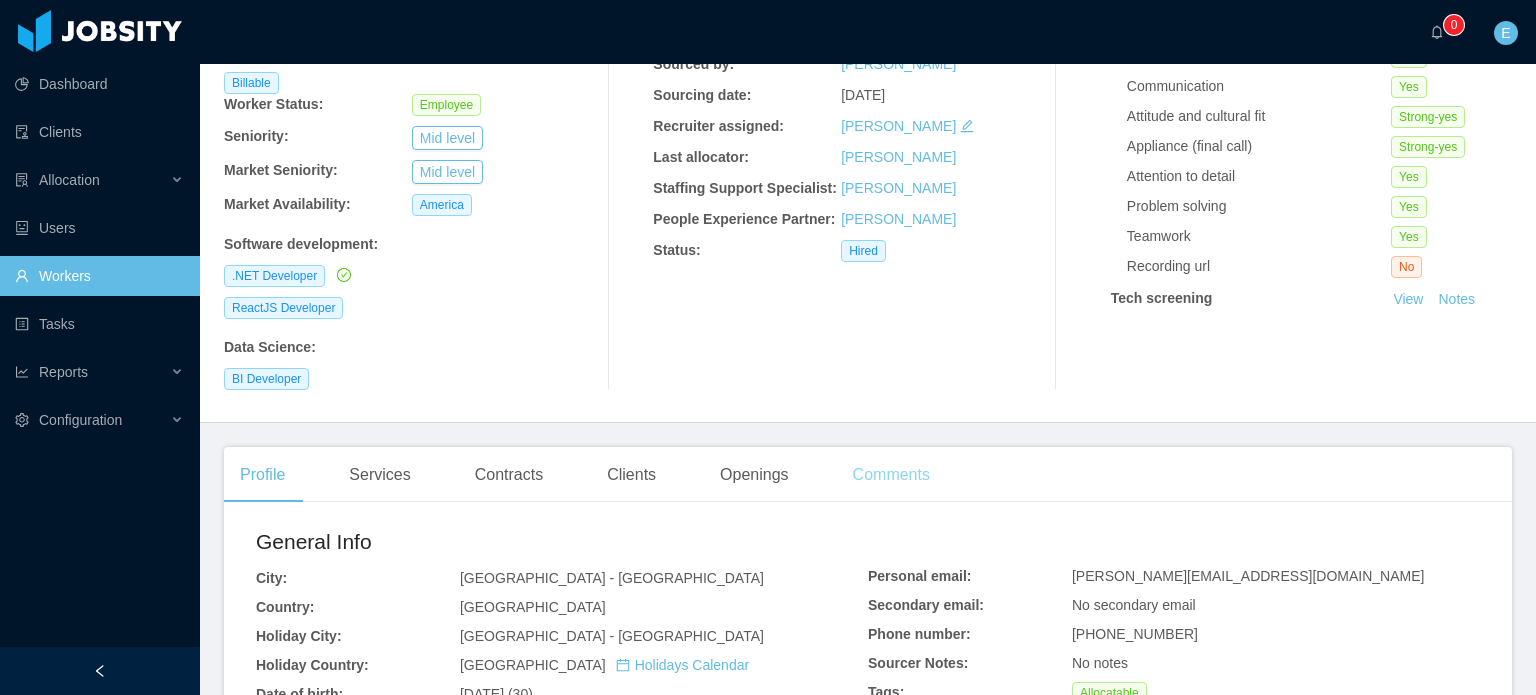 click on "Comments" at bounding box center [891, 475] 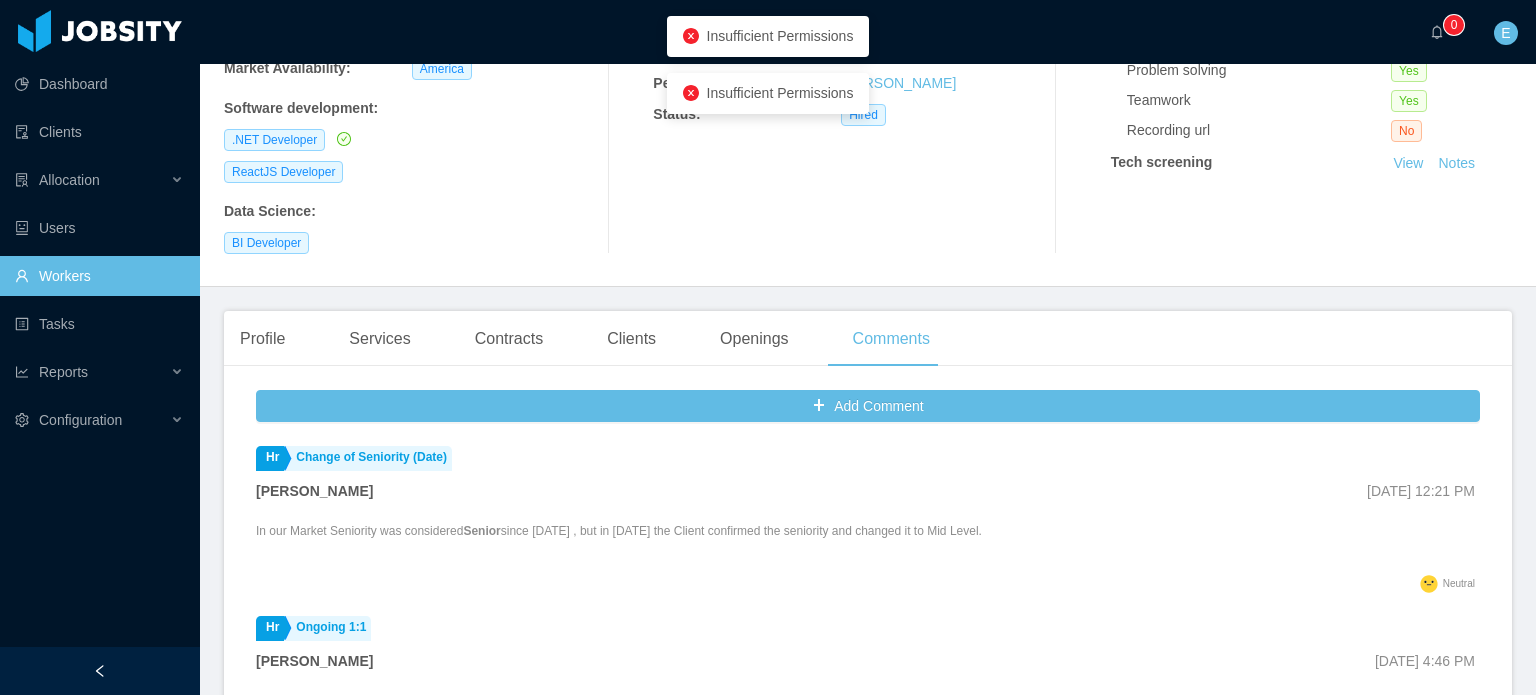 scroll, scrollTop: 400, scrollLeft: 0, axis: vertical 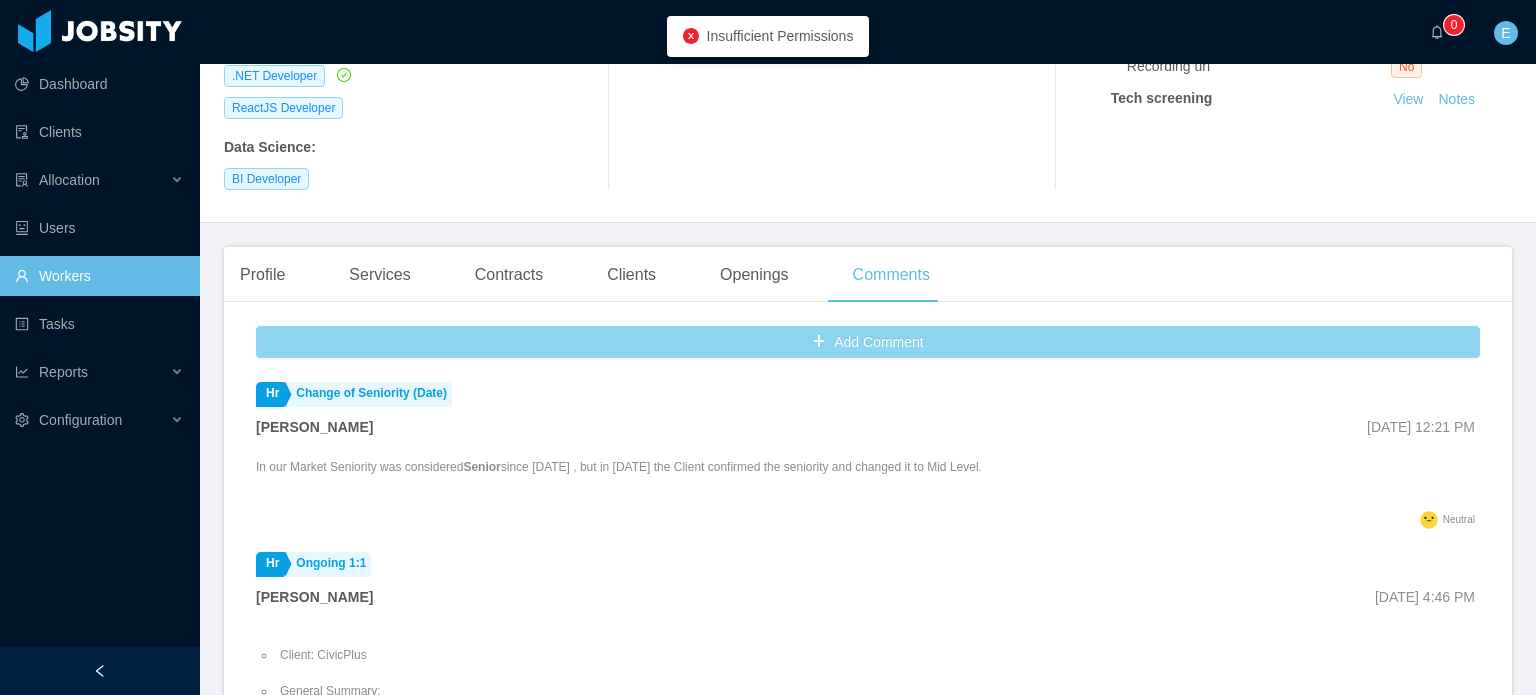 click on "Add Comment" at bounding box center [868, 342] 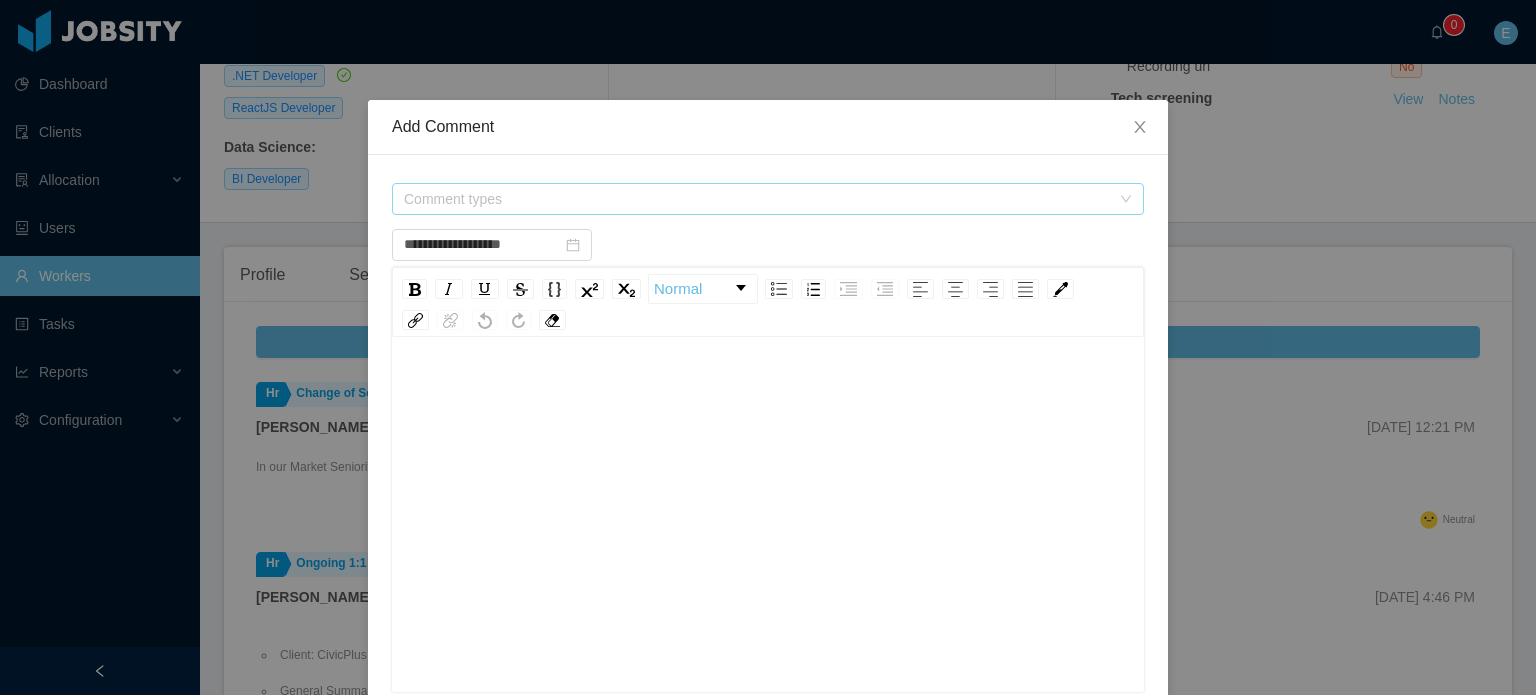 click on "Comment types" at bounding box center [757, 199] 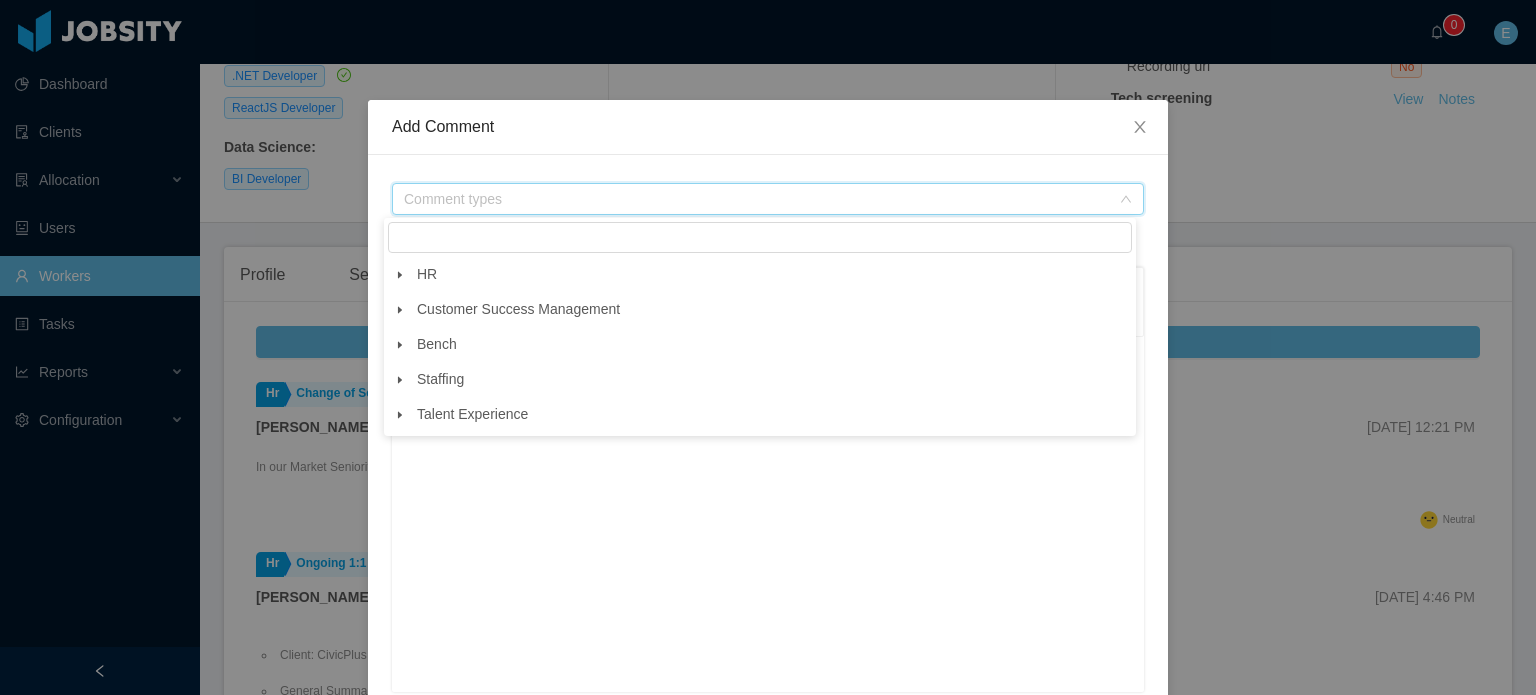 click 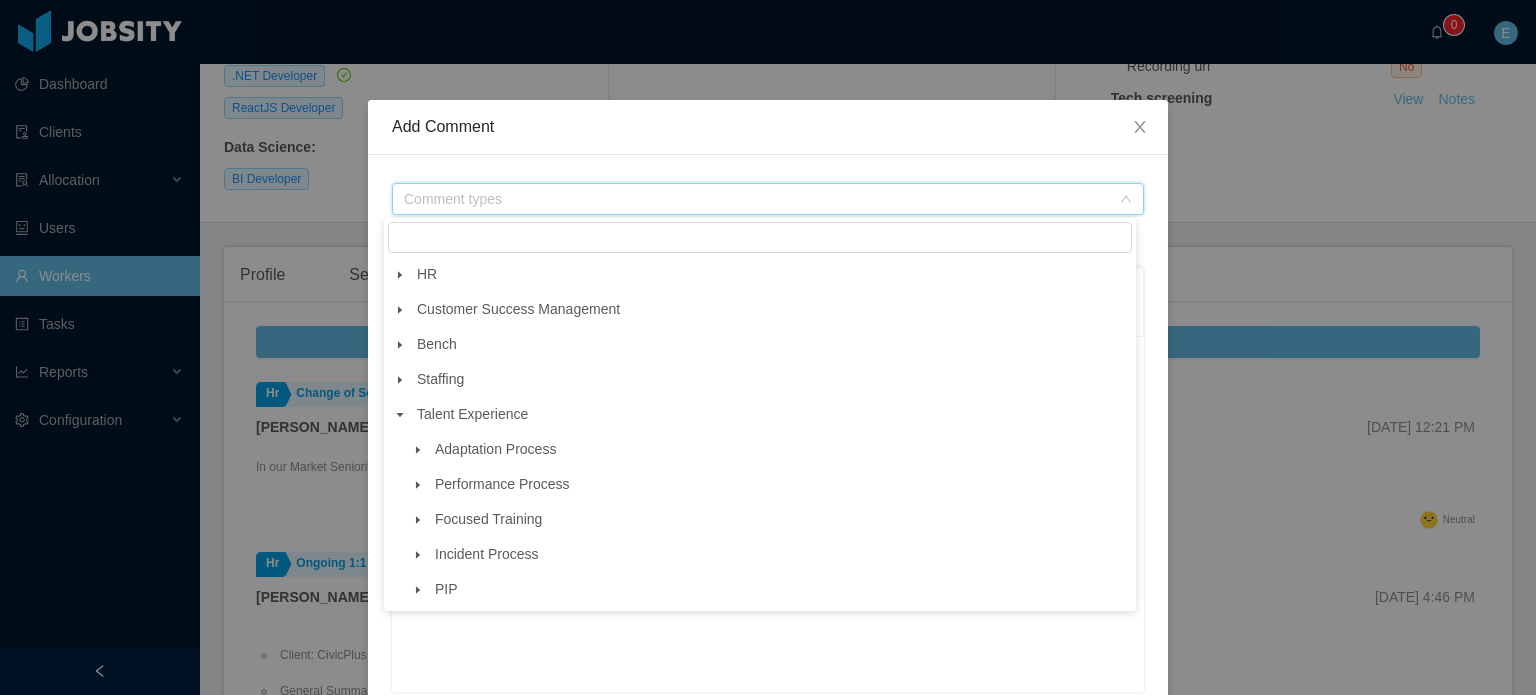 click 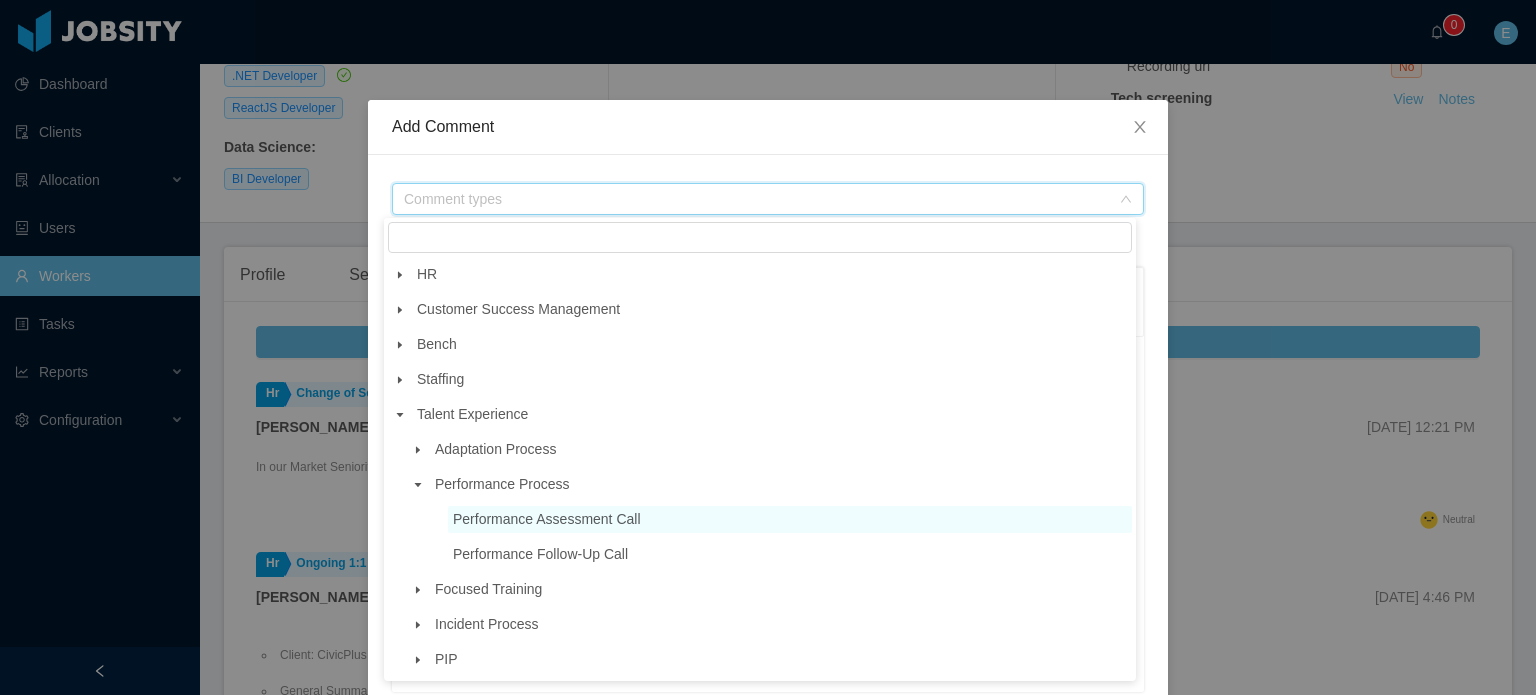 click on "Performance Assessment Call" at bounding box center (547, 519) 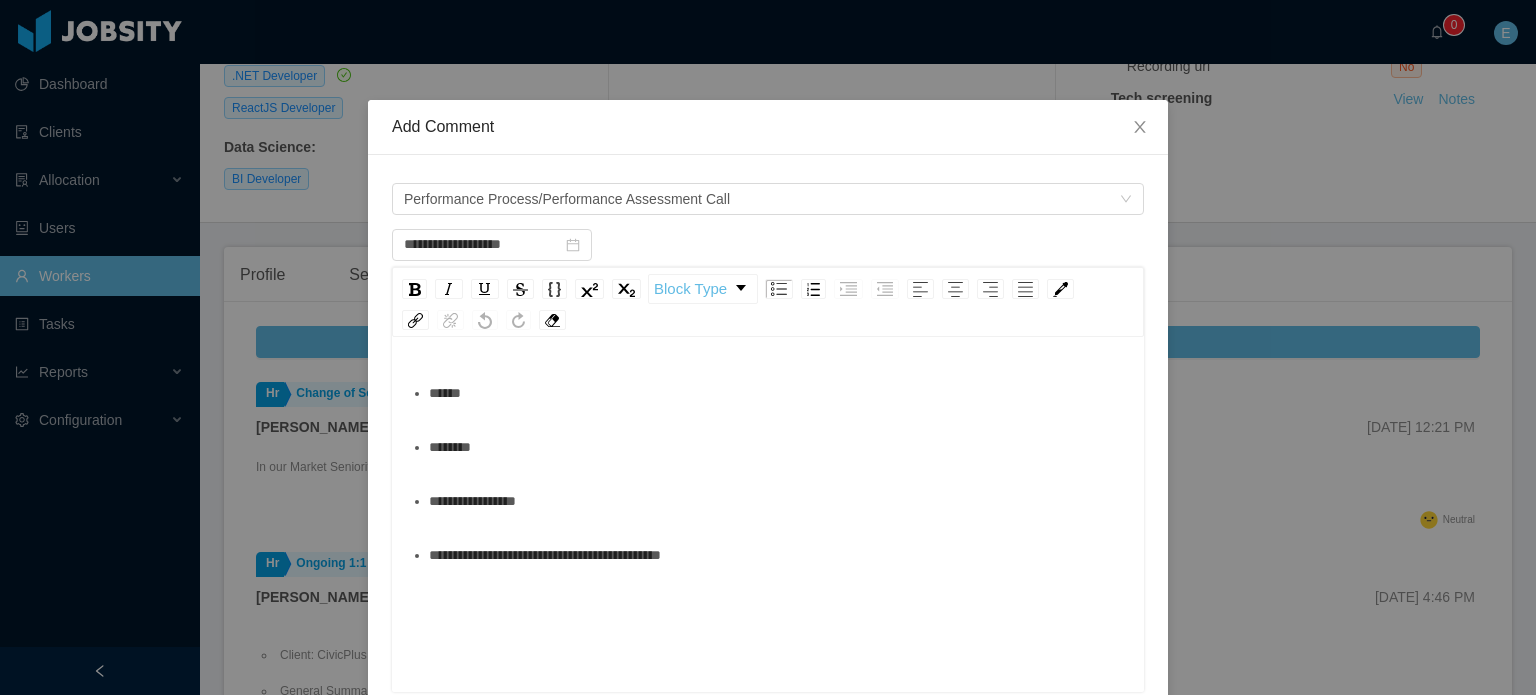 click on "********" at bounding box center (779, 447) 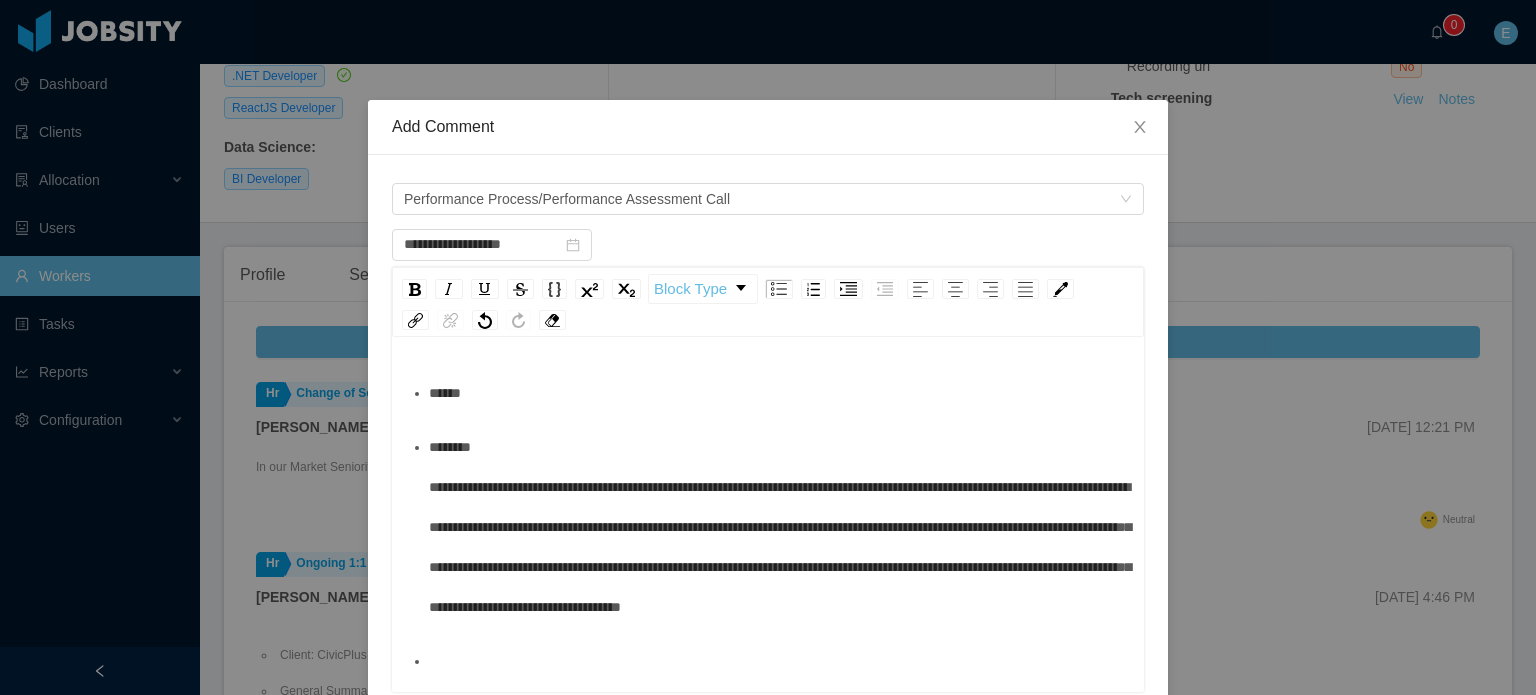 scroll, scrollTop: 60, scrollLeft: 0, axis: vertical 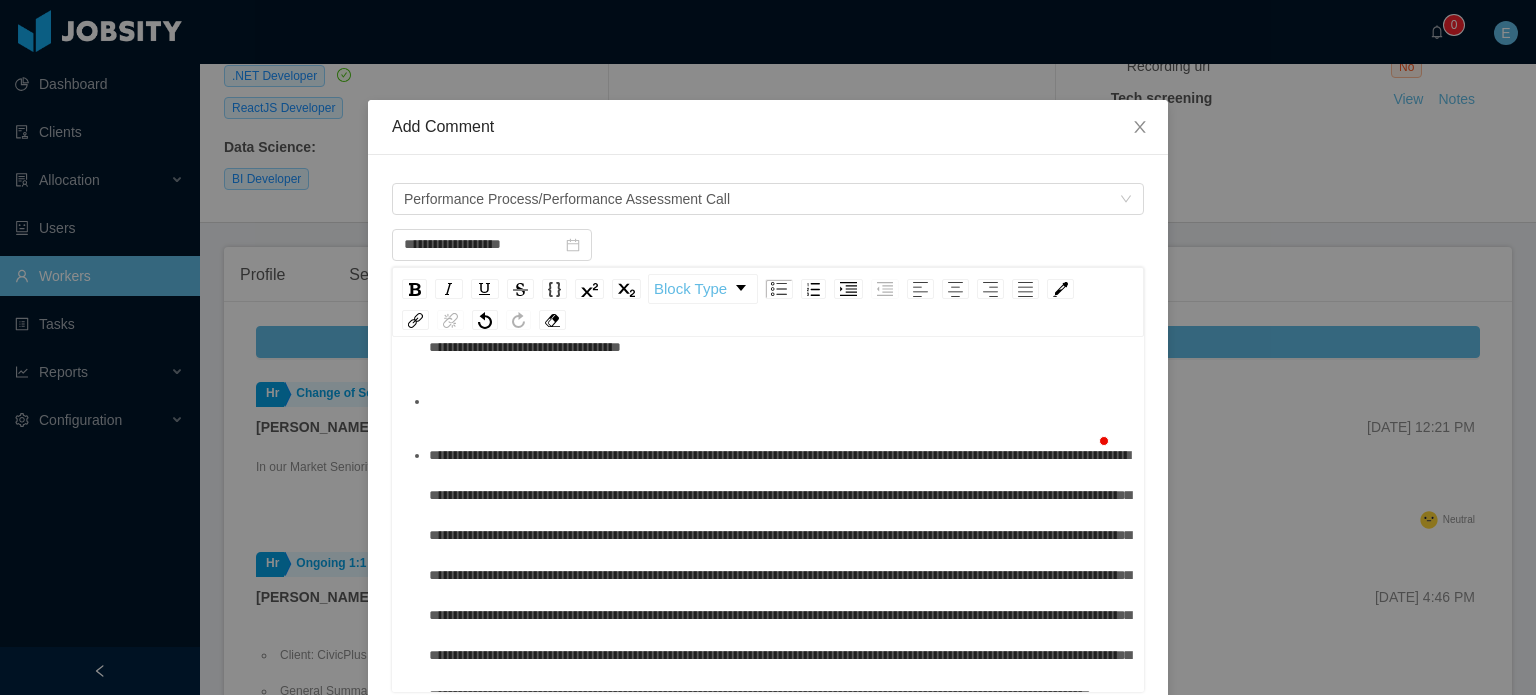 click on "**********" at bounding box center [768, 468] 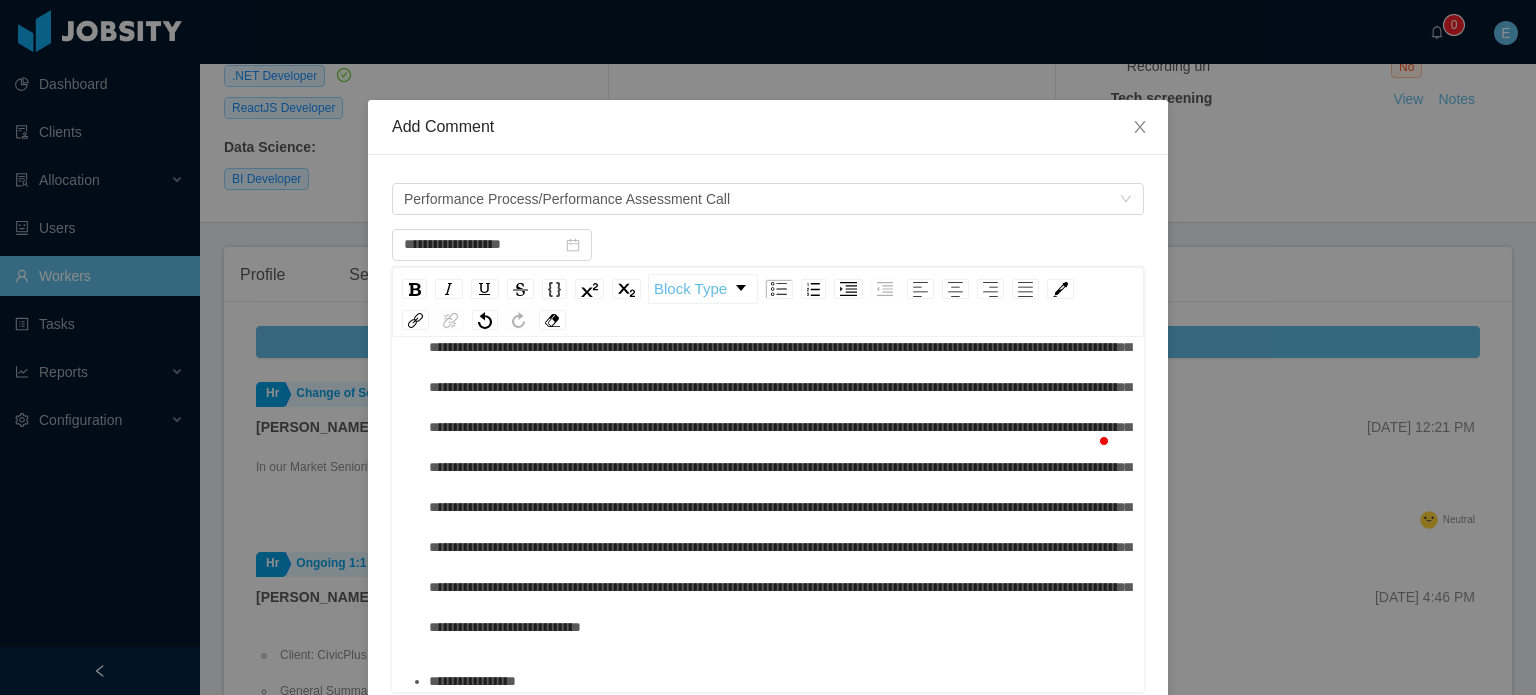 type 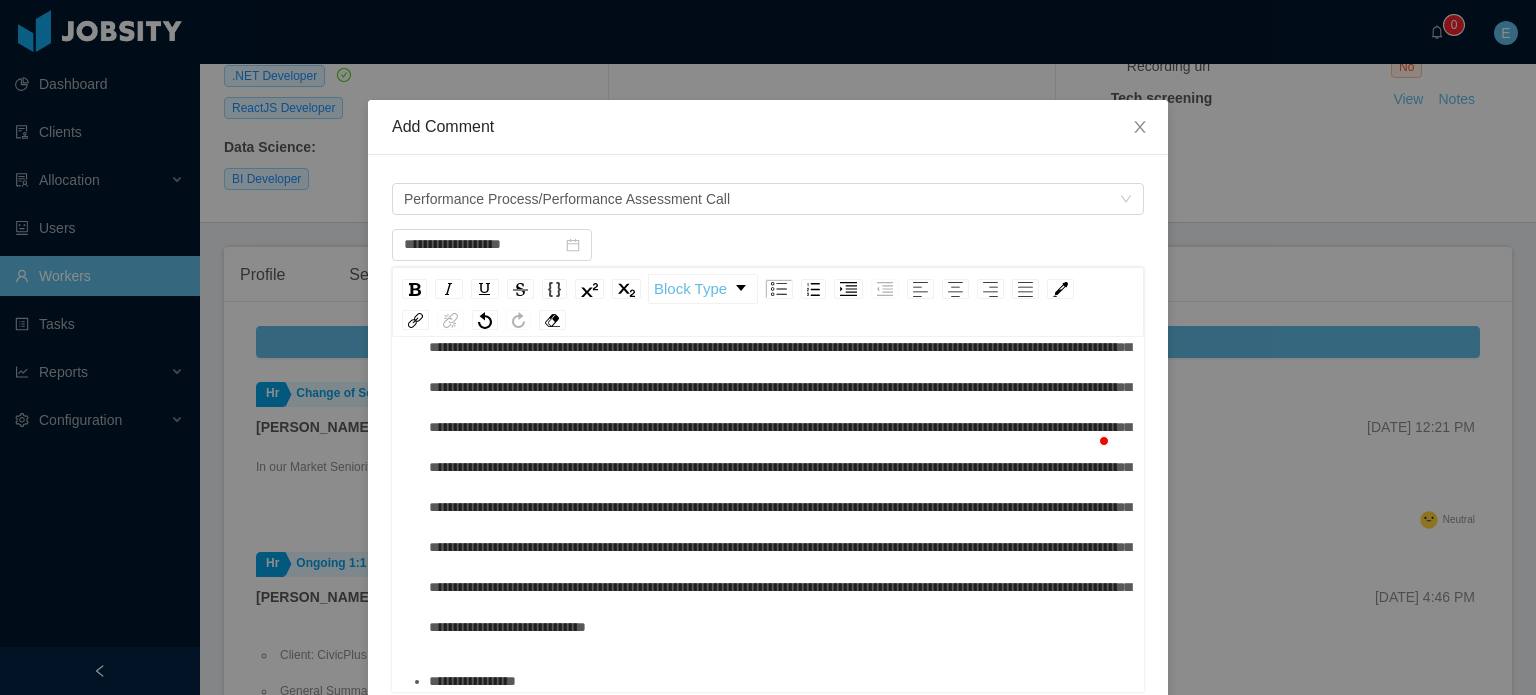 scroll, scrollTop: 222, scrollLeft: 0, axis: vertical 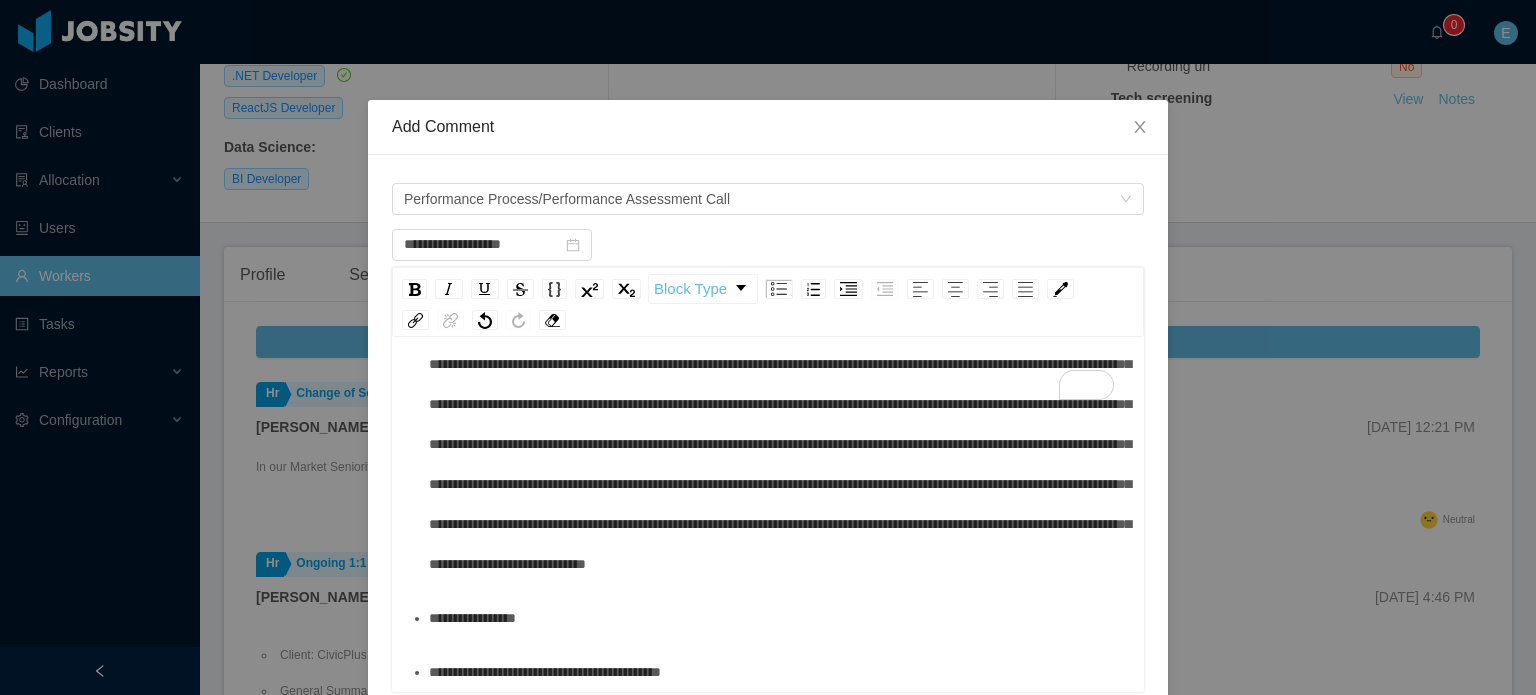 click on "**********" at bounding box center (779, 672) 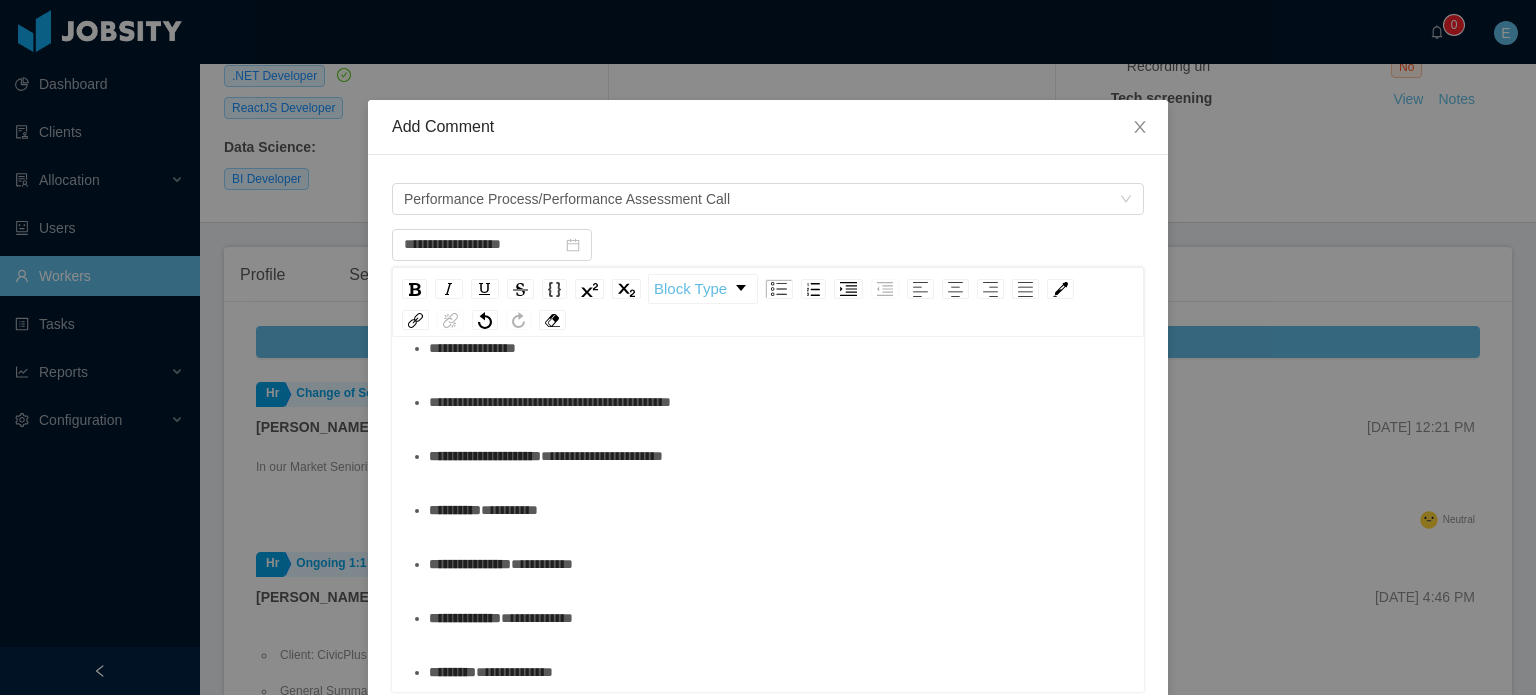 click on "**********" at bounding box center (768, 236) 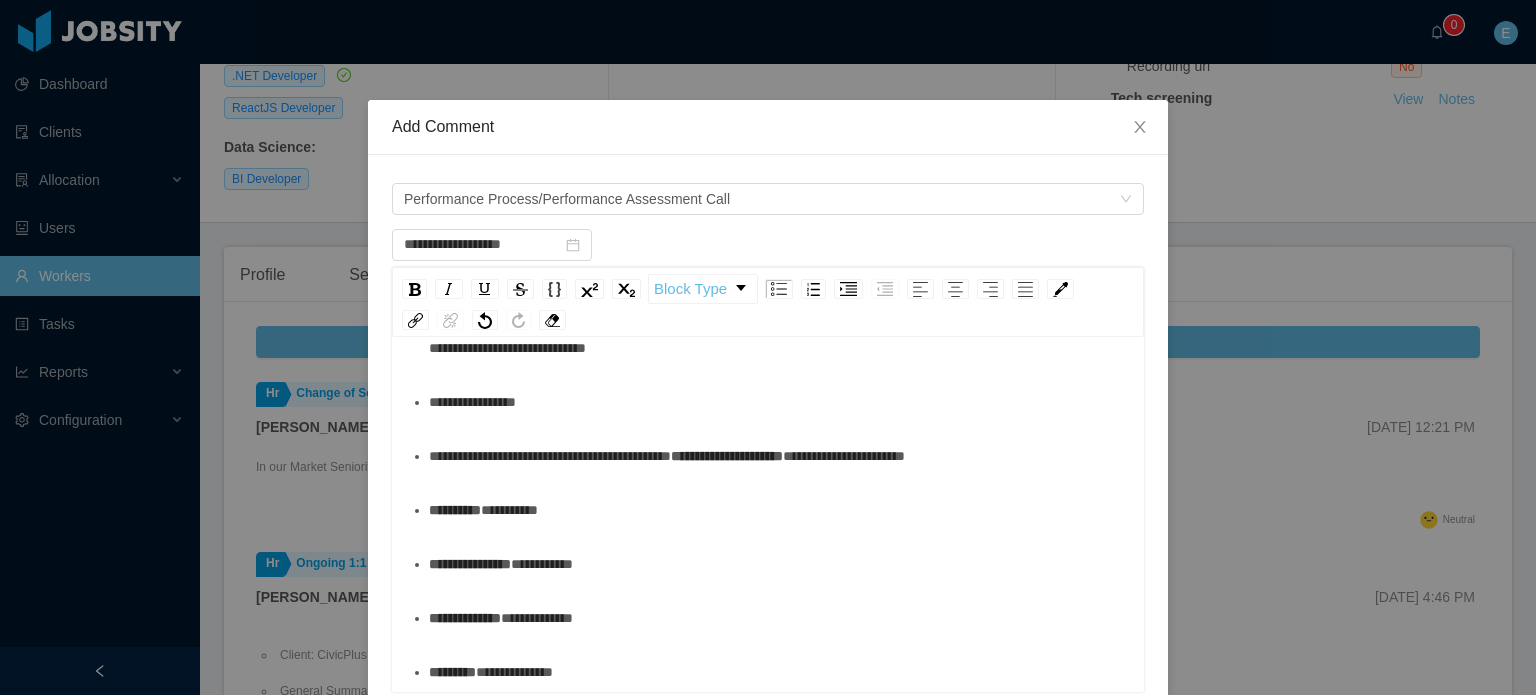 click on "**********" at bounding box center (455, 510) 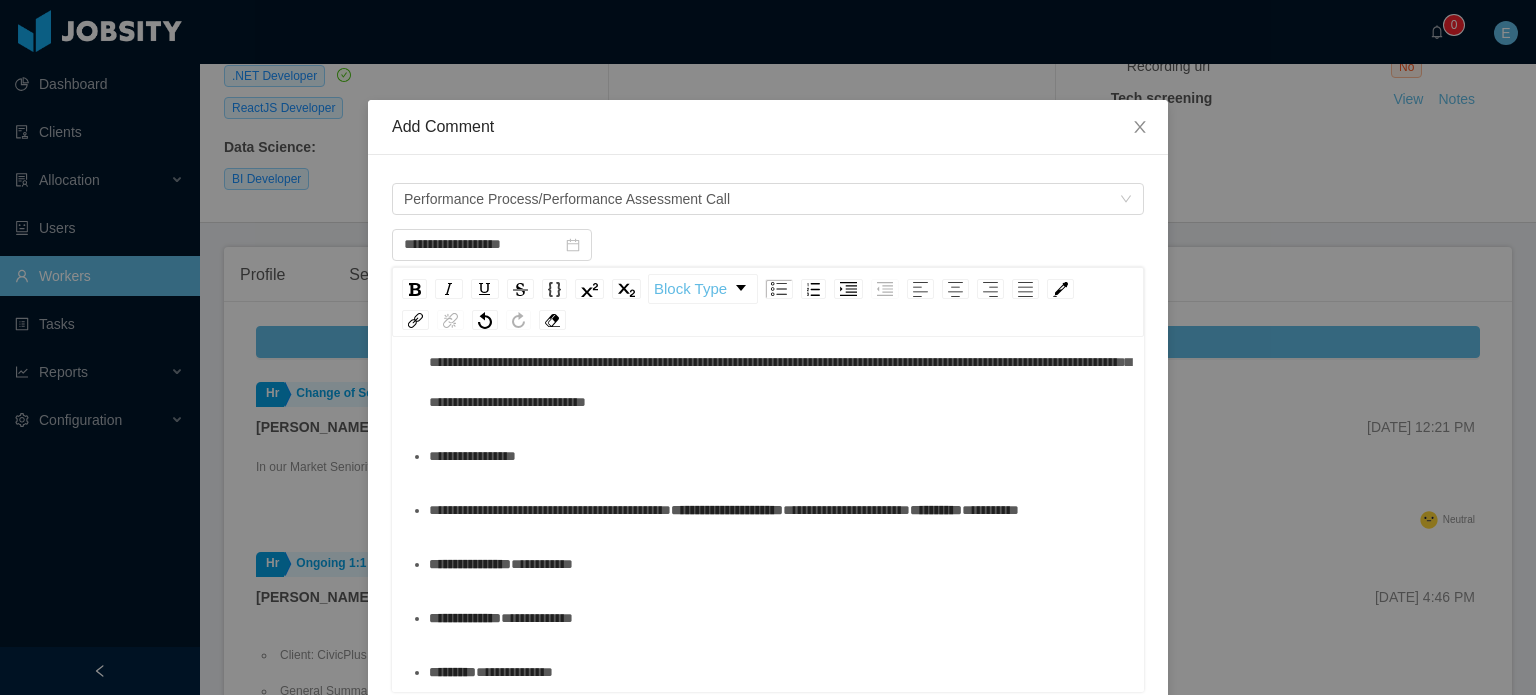 click on "**********" at bounding box center [470, 564] 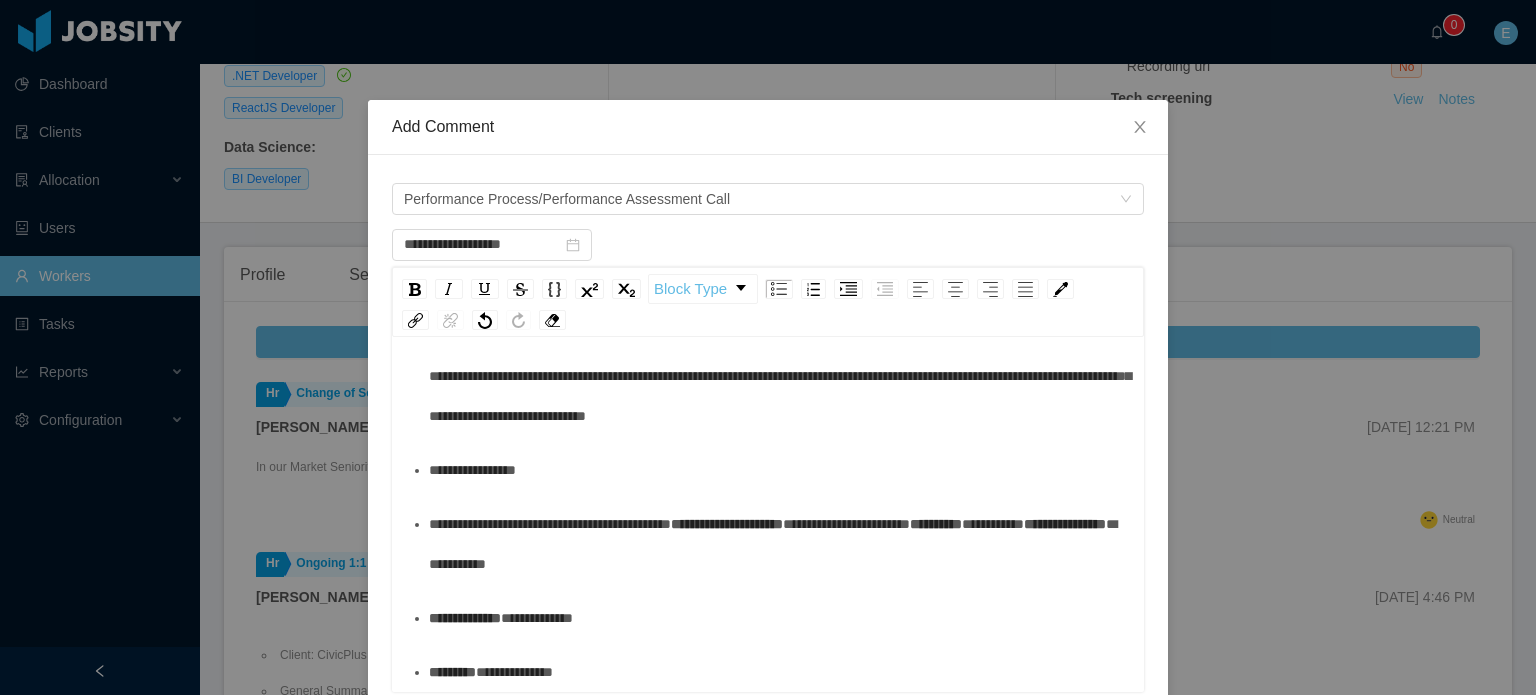 click on "**********" at bounding box center (465, 618) 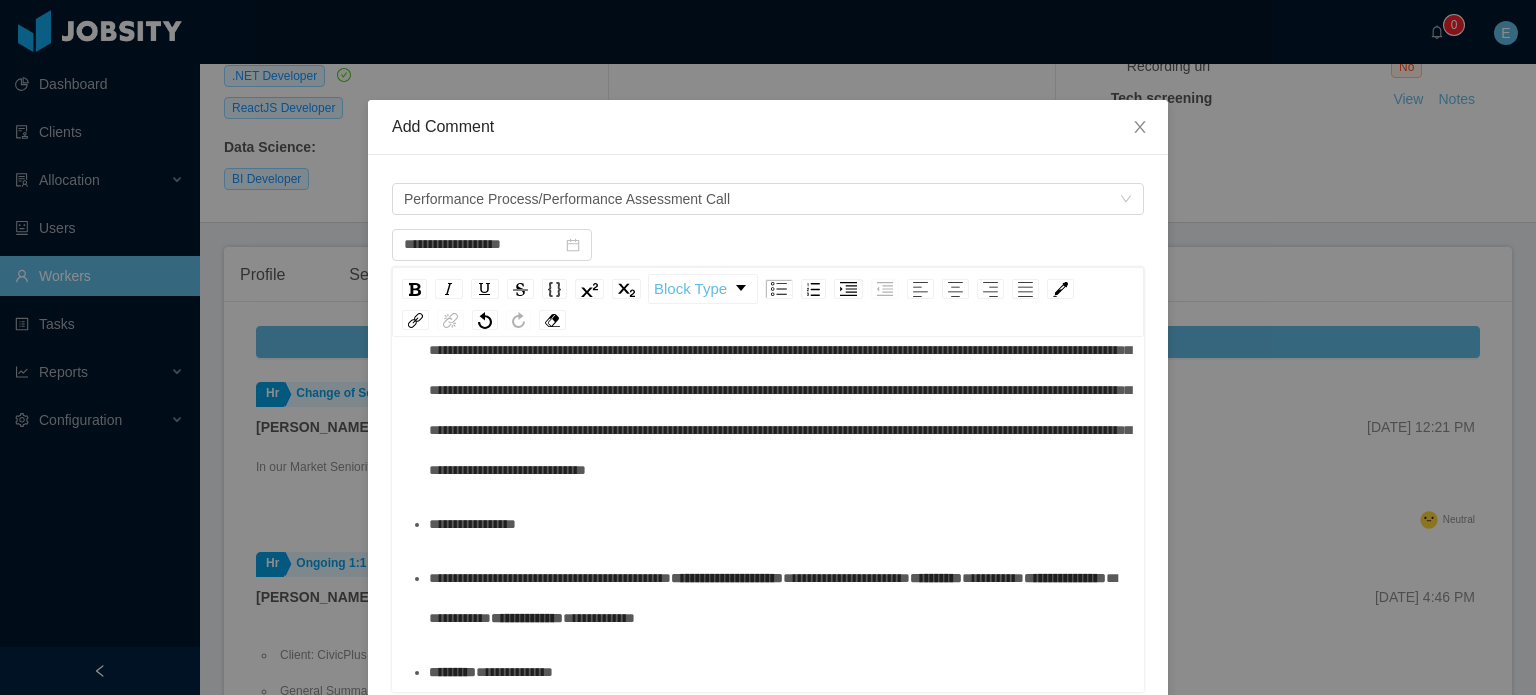 click on "**********" at bounding box center [768, 324] 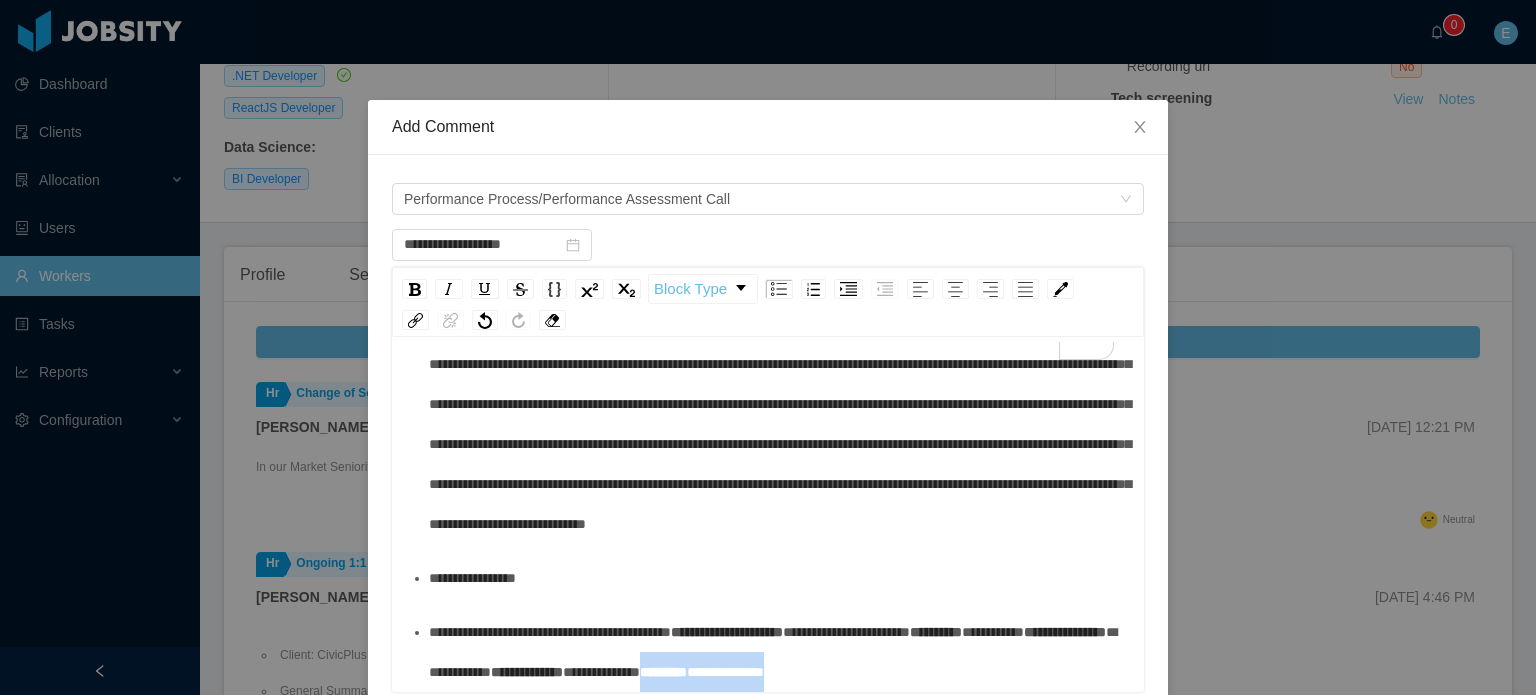drag, startPoint x: 584, startPoint y: 667, endPoint x: 424, endPoint y: 661, distance: 160.11246 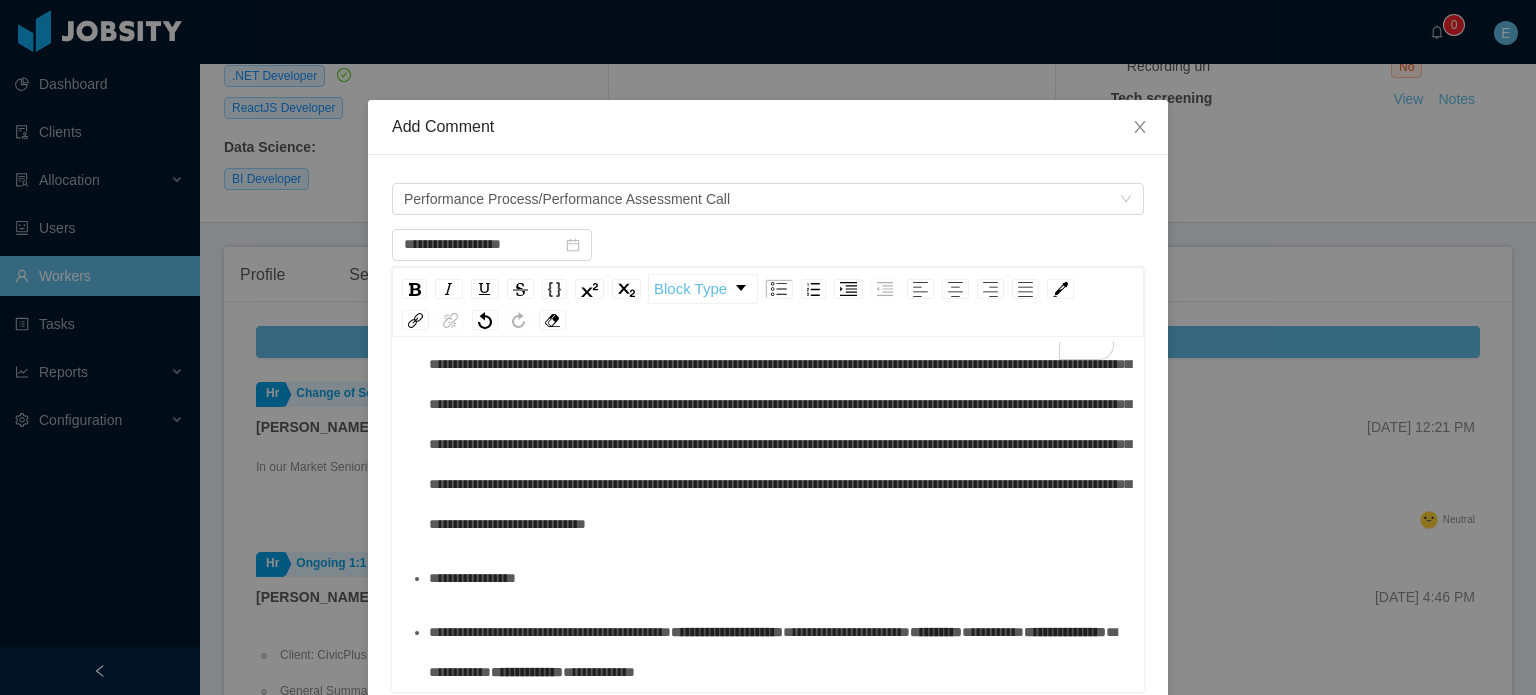 click on "**********" at bounding box center [779, 578] 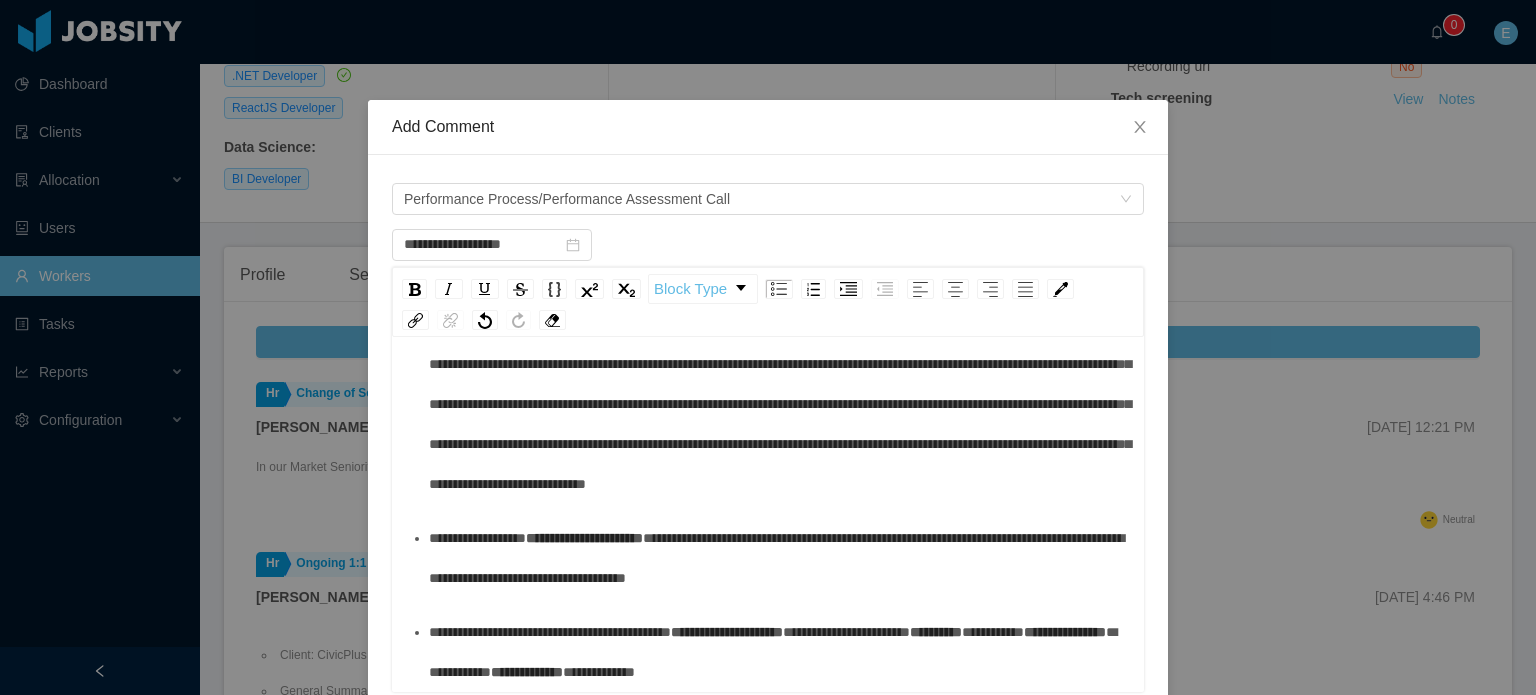 click on "**********" at bounding box center (776, 558) 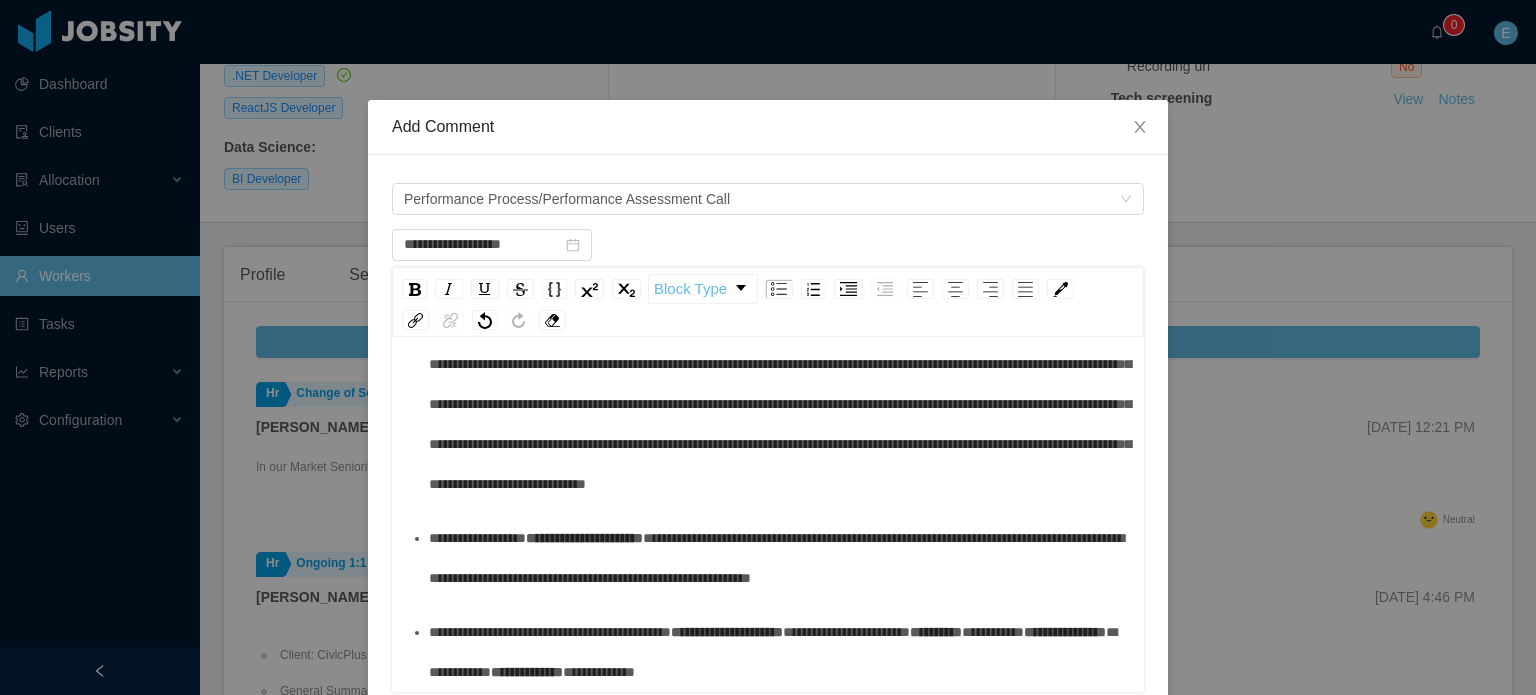click on "**********" at bounding box center [779, 558] 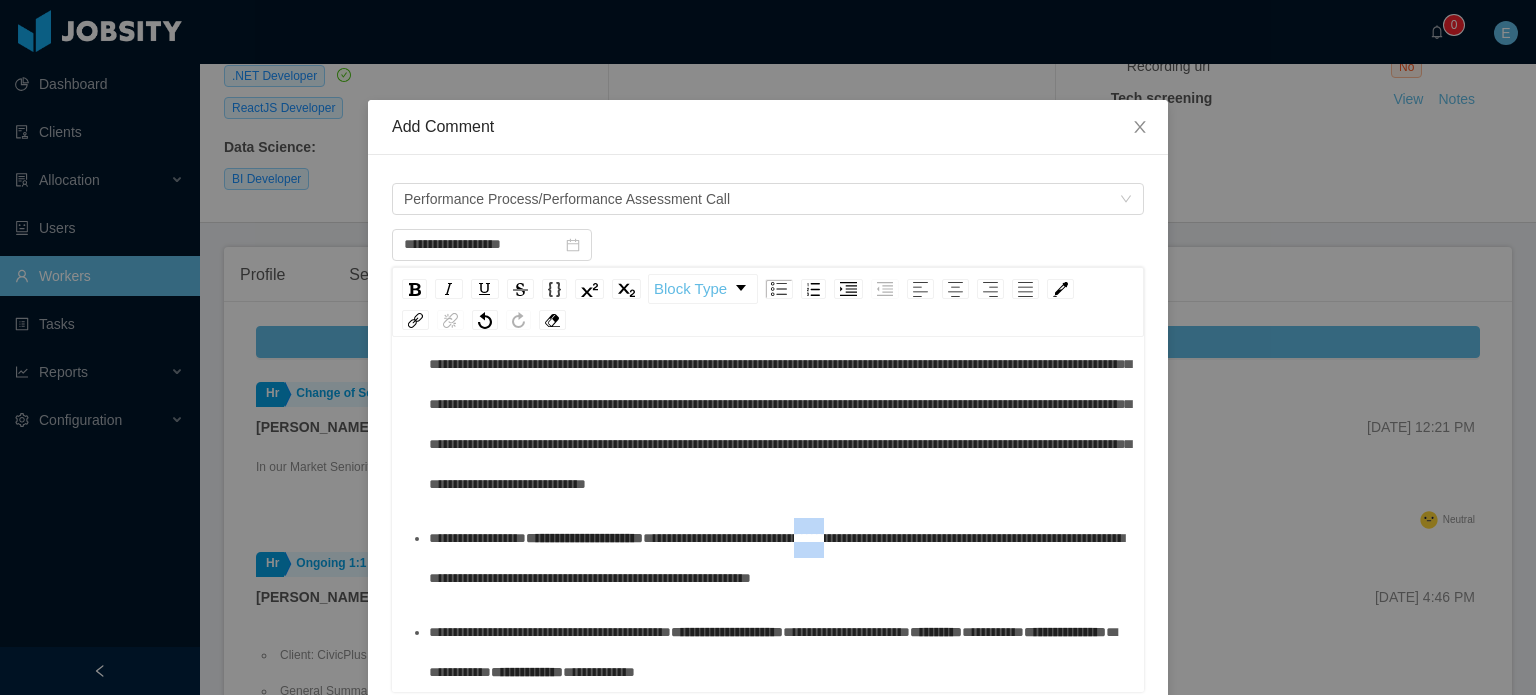 click on "**********" at bounding box center [776, 558] 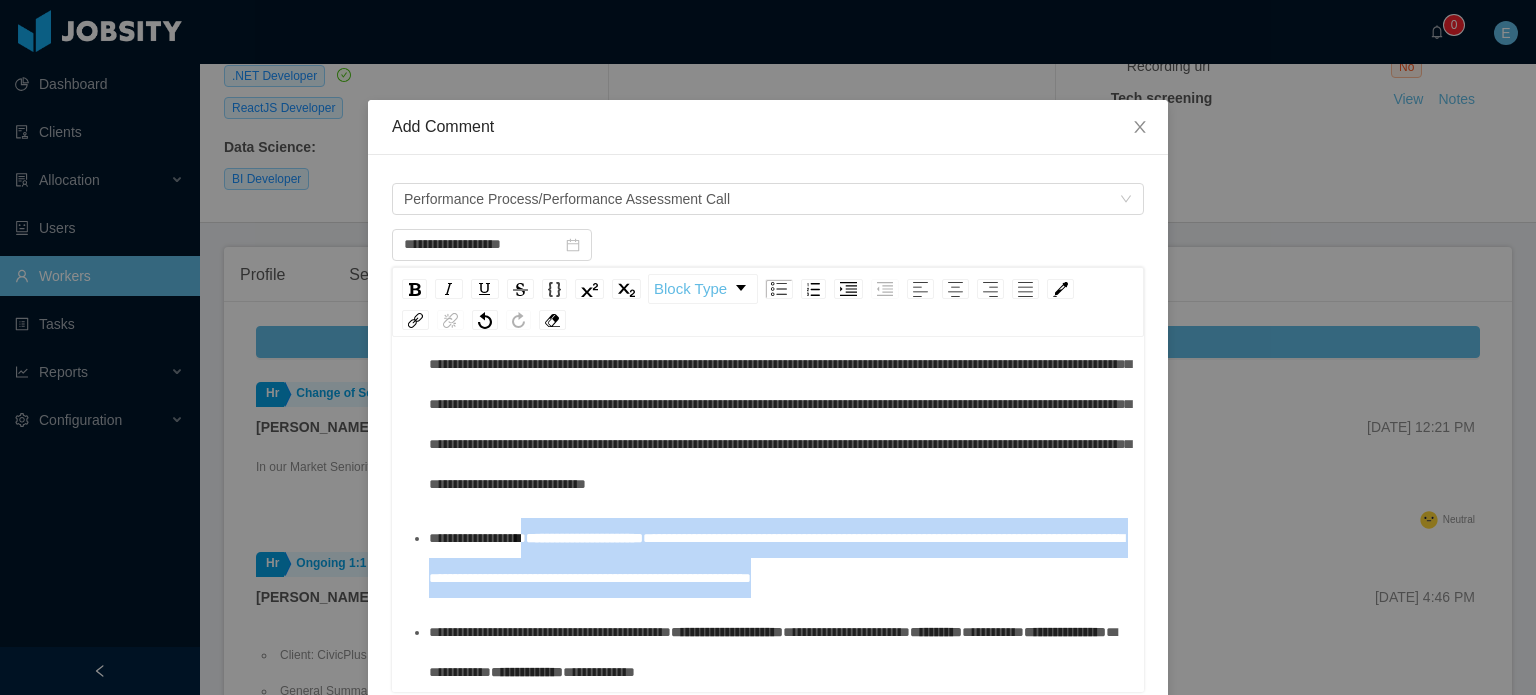 click on "**********" at bounding box center [776, 558] 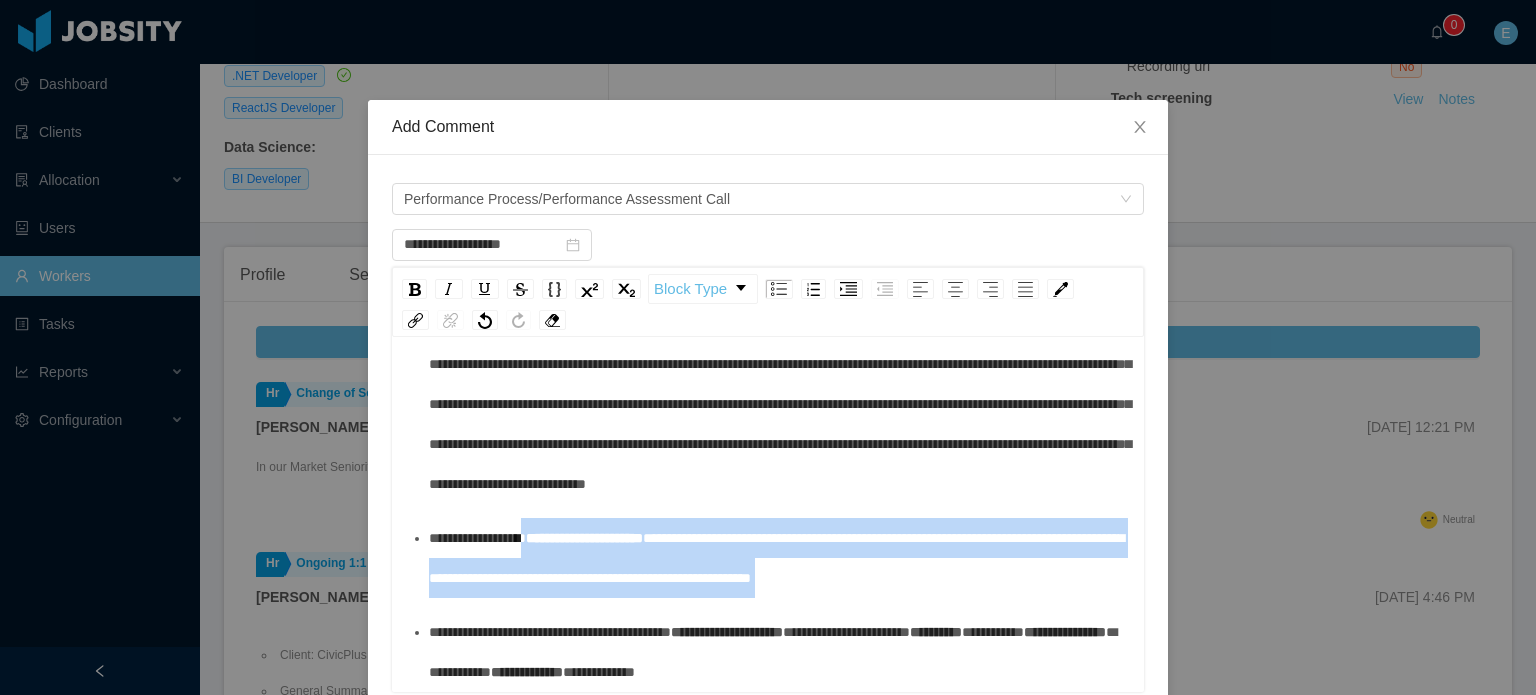 click on "**********" at bounding box center (779, 558) 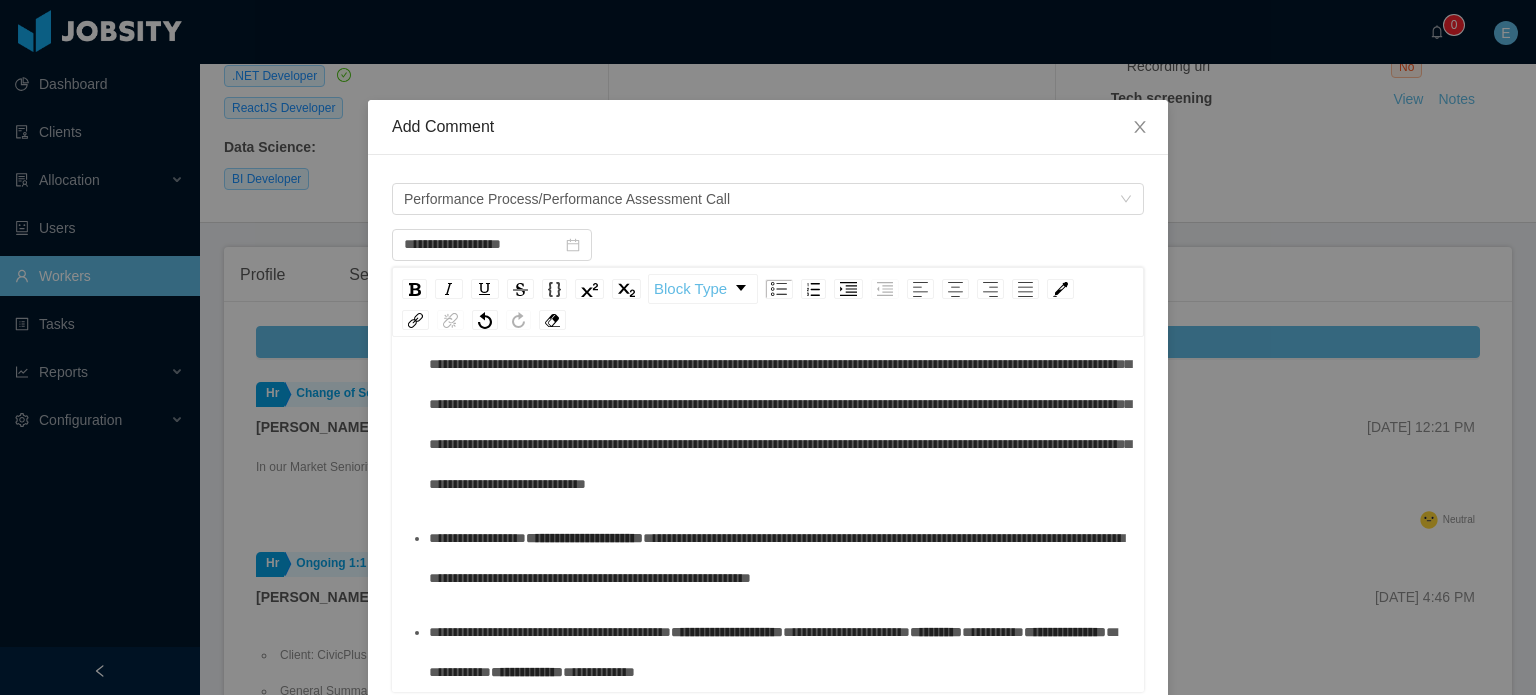 click on "**********" at bounding box center [776, 558] 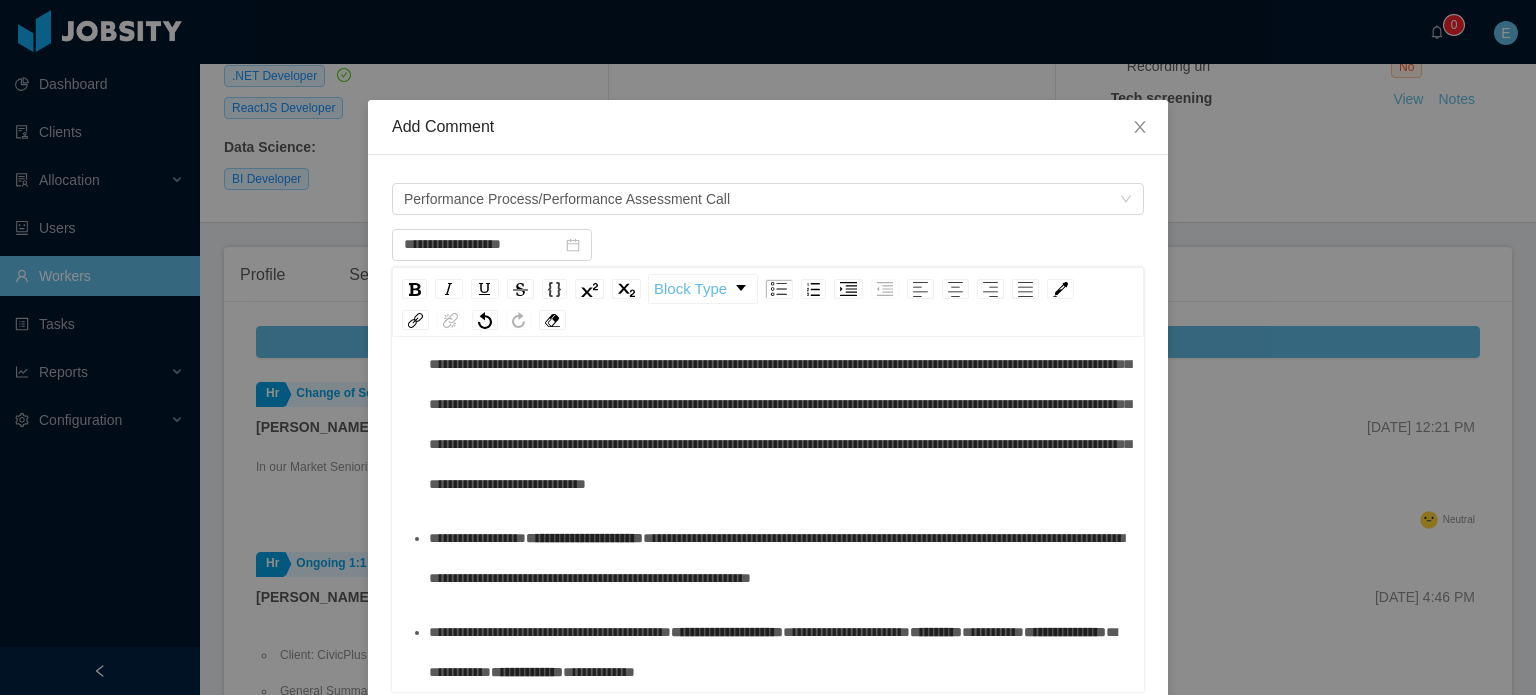 click on "**********" at bounding box center (776, 558) 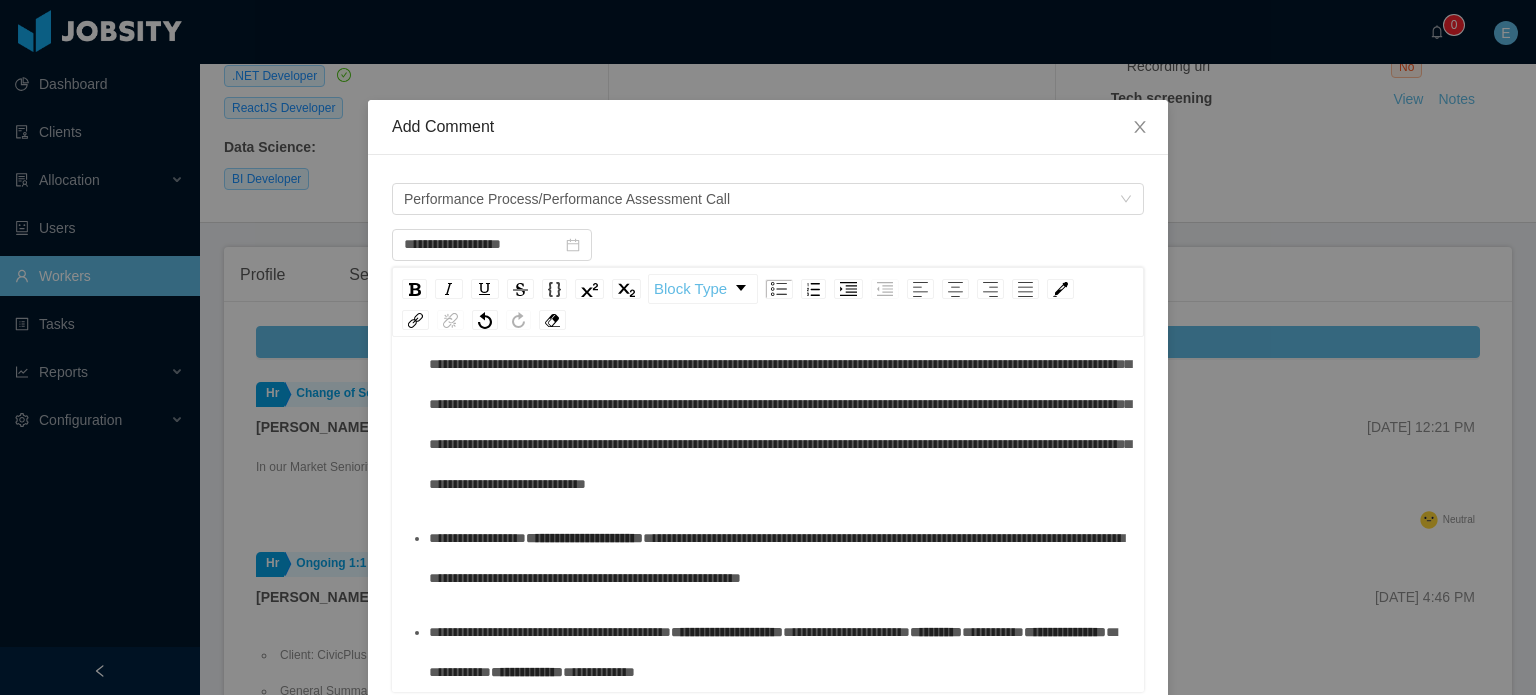 click on "**********" at bounding box center [776, 558] 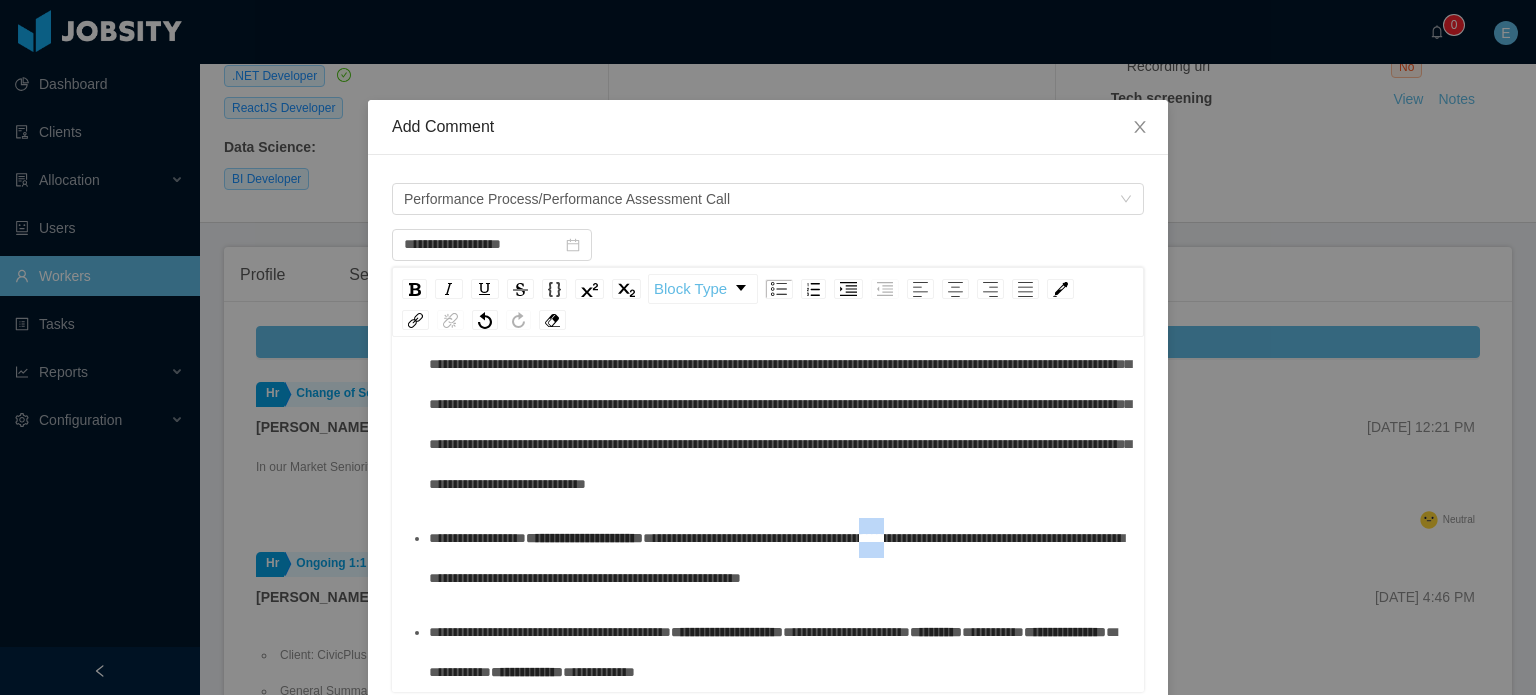click on "**********" at bounding box center [776, 558] 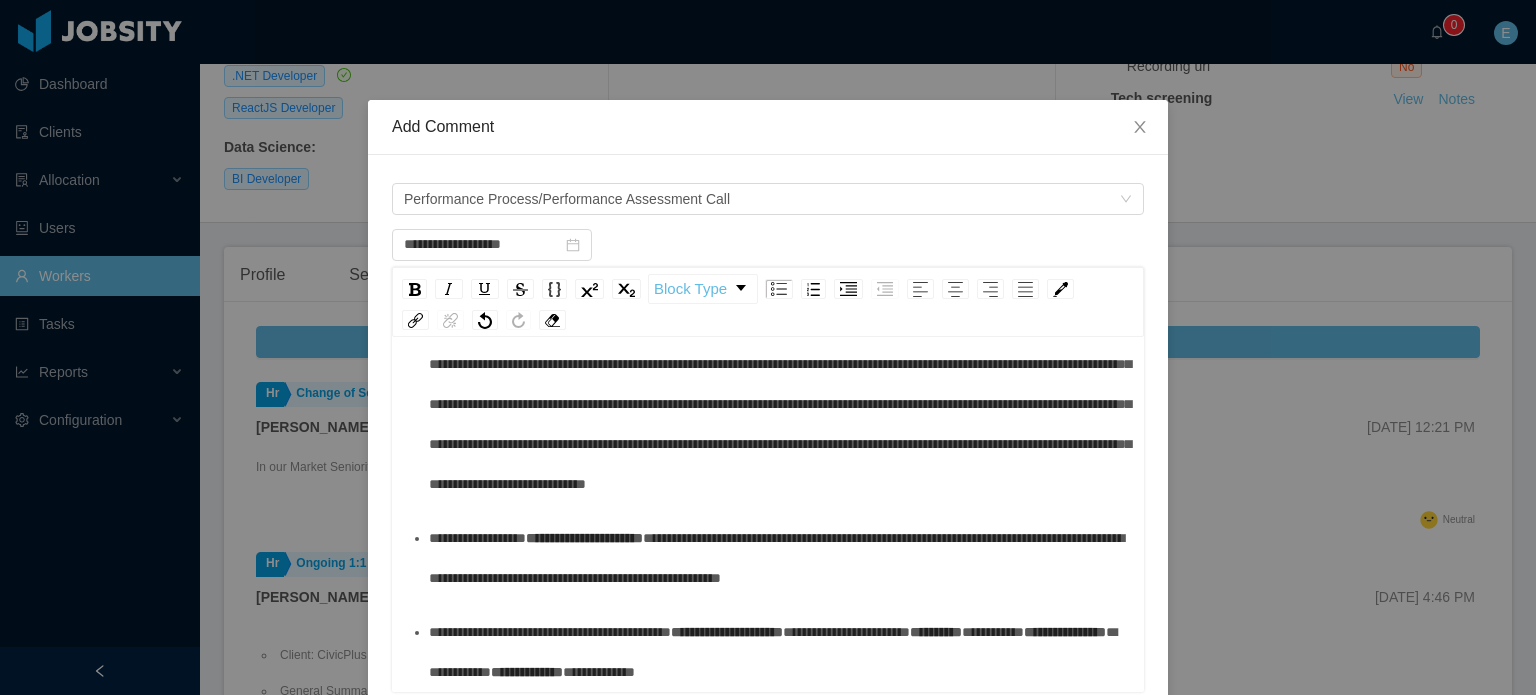 click on "**********" at bounding box center [776, 558] 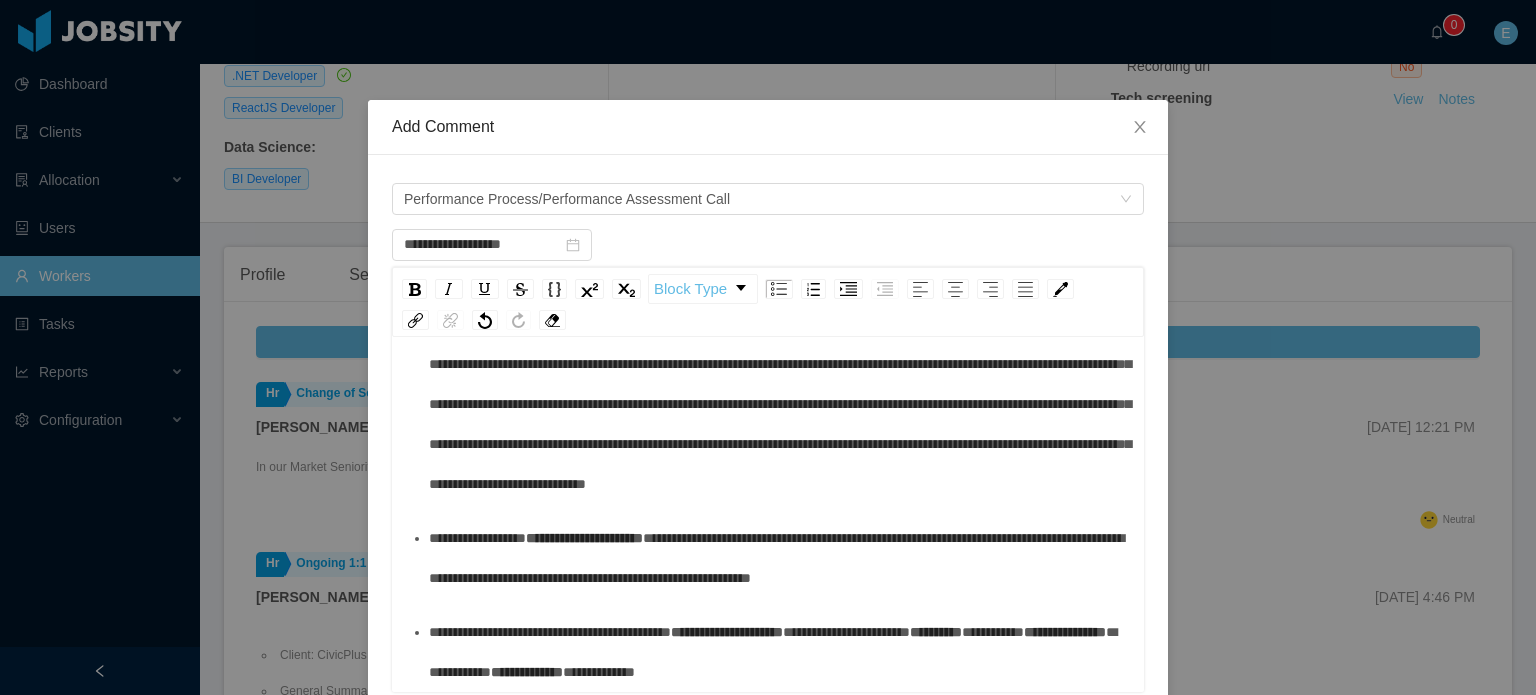 click on "**********" at bounding box center (779, 558) 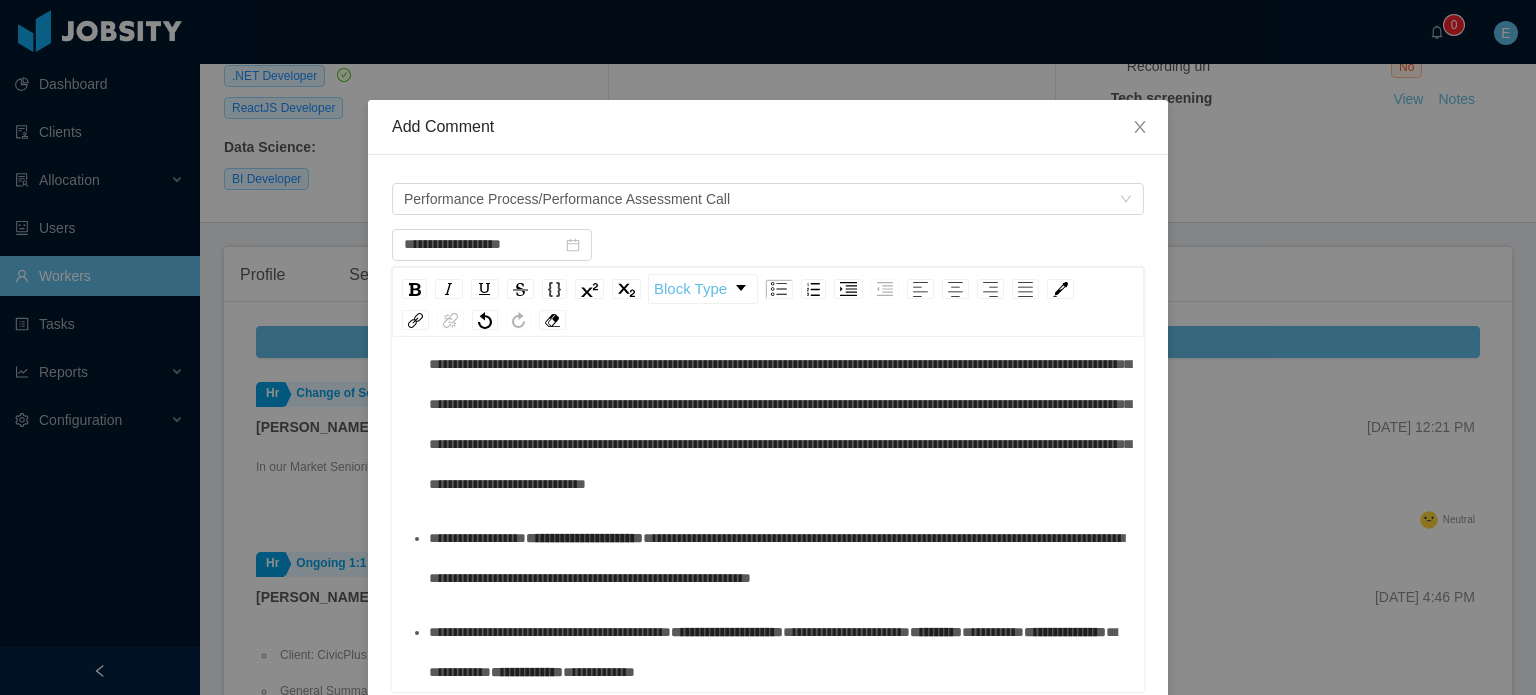 click on "**********" at bounding box center (776, 558) 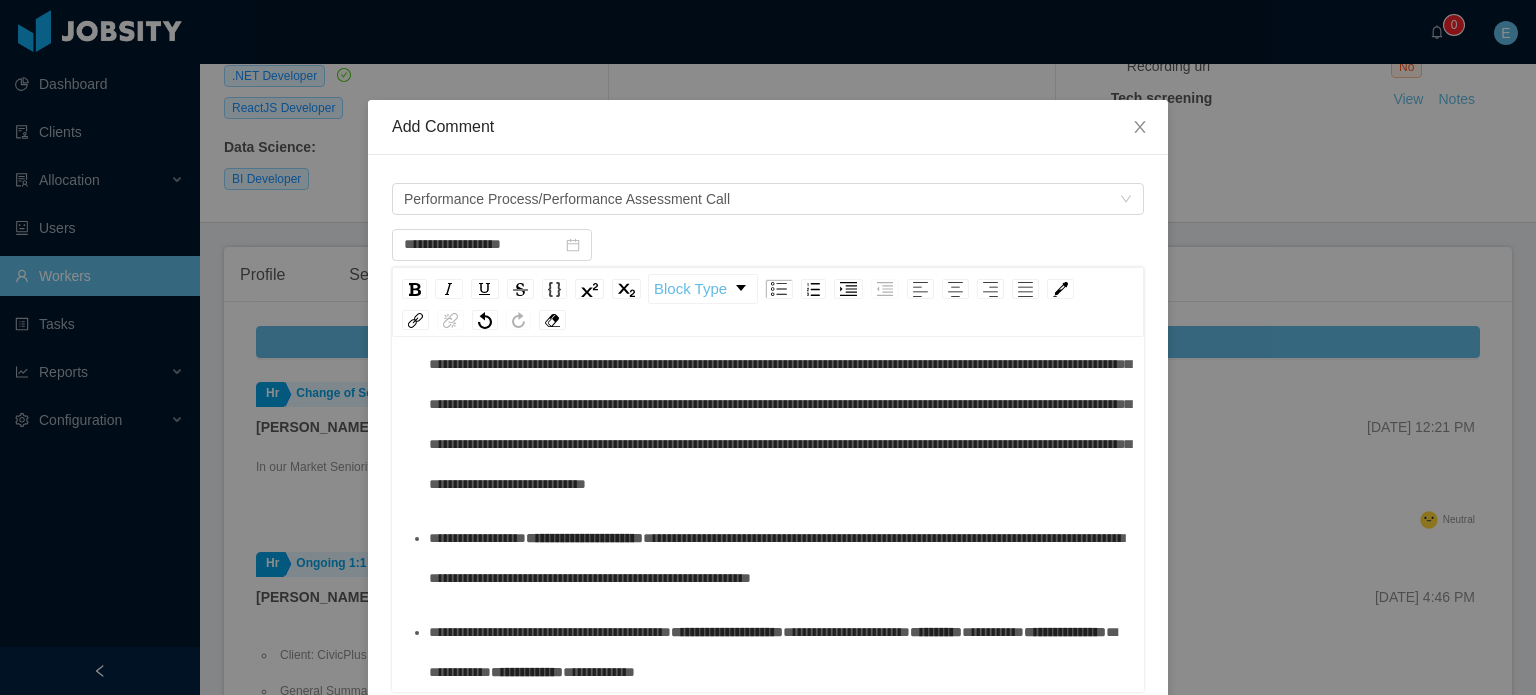 click on "**********" at bounding box center (776, 558) 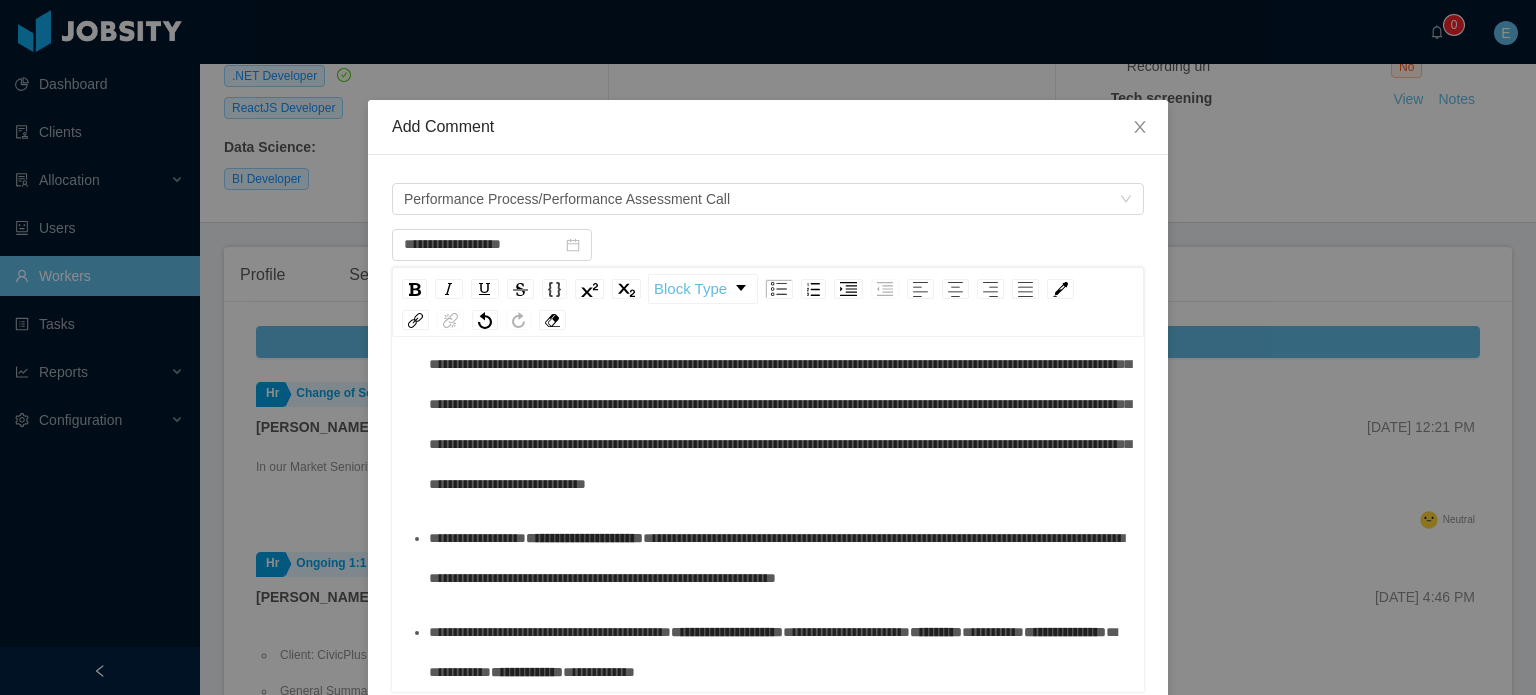 click on "**********" at bounding box center (776, 558) 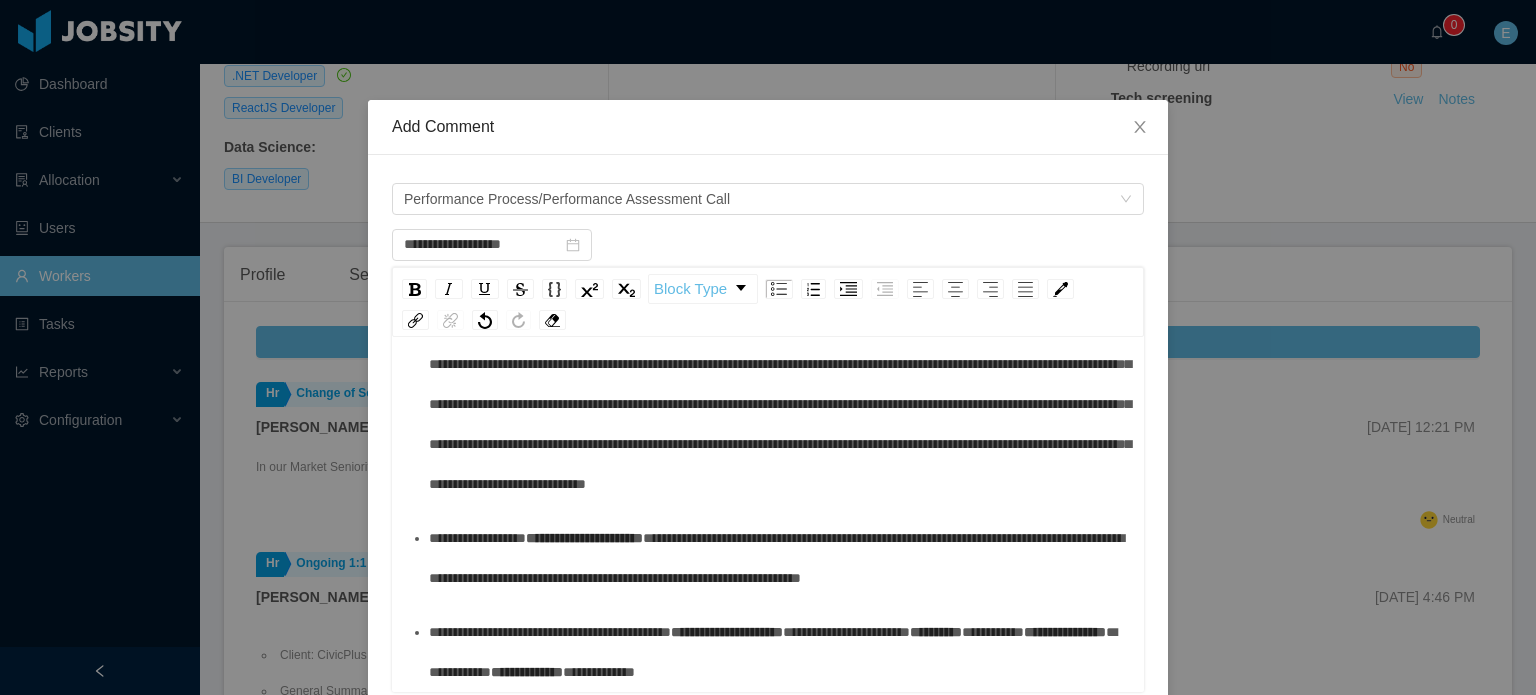 click on "**********" at bounding box center (779, 558) 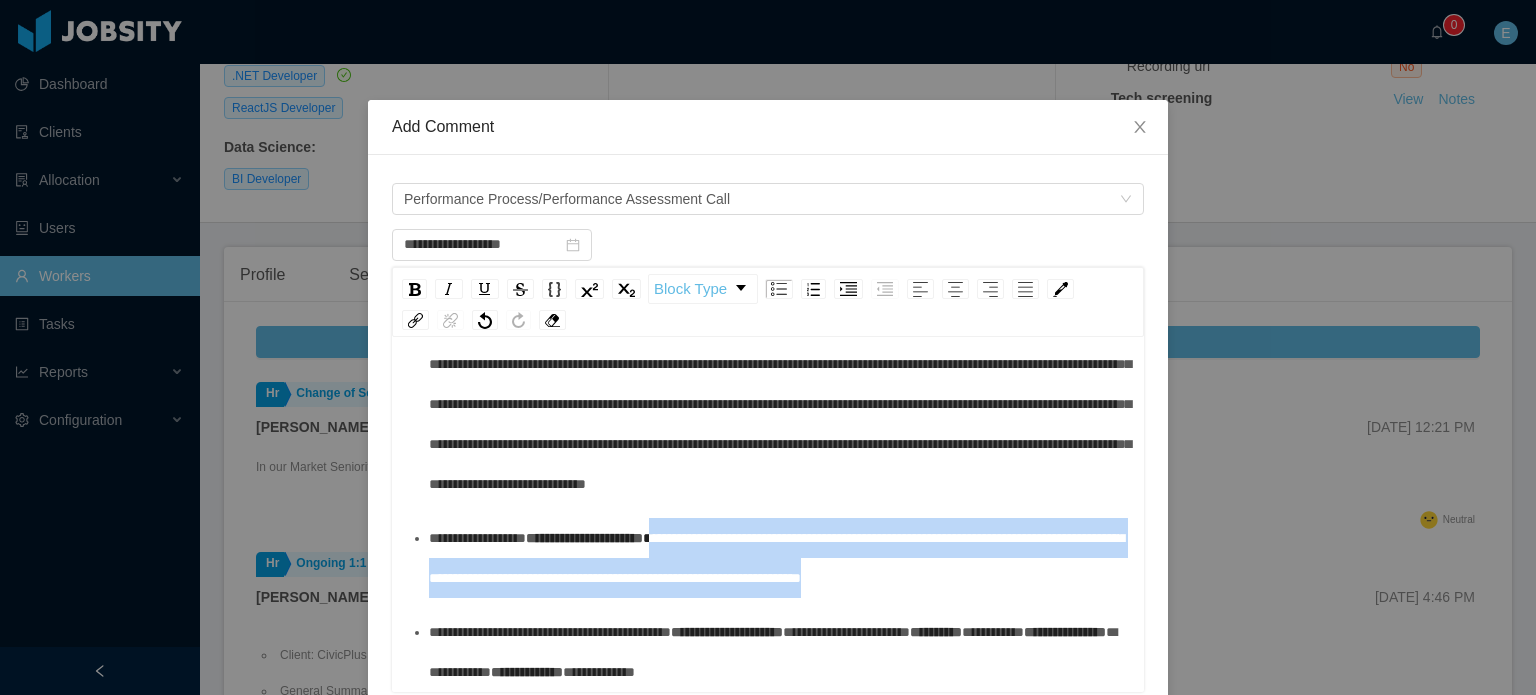 drag, startPoint x: 1016, startPoint y: 462, endPoint x: 600, endPoint y: 420, distance: 418.1148 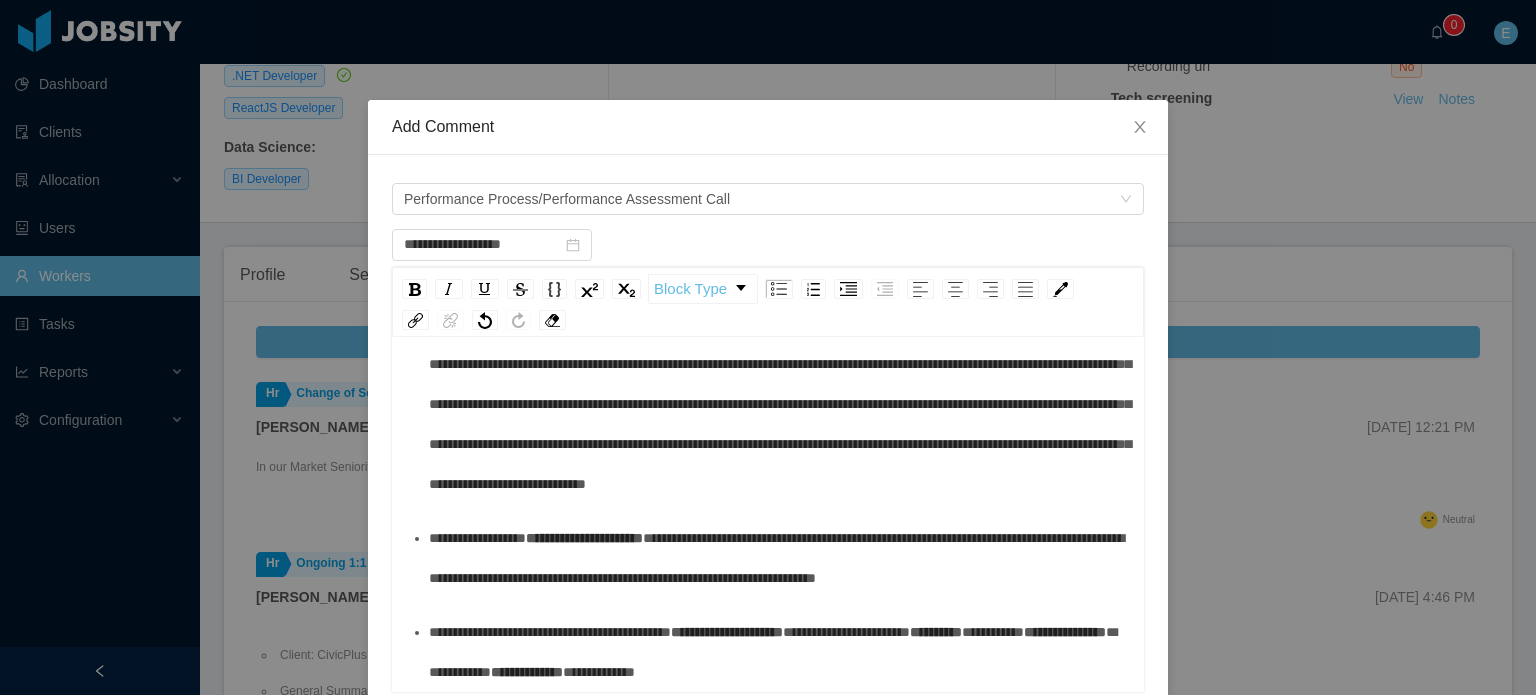 scroll, scrollTop: 39, scrollLeft: 0, axis: vertical 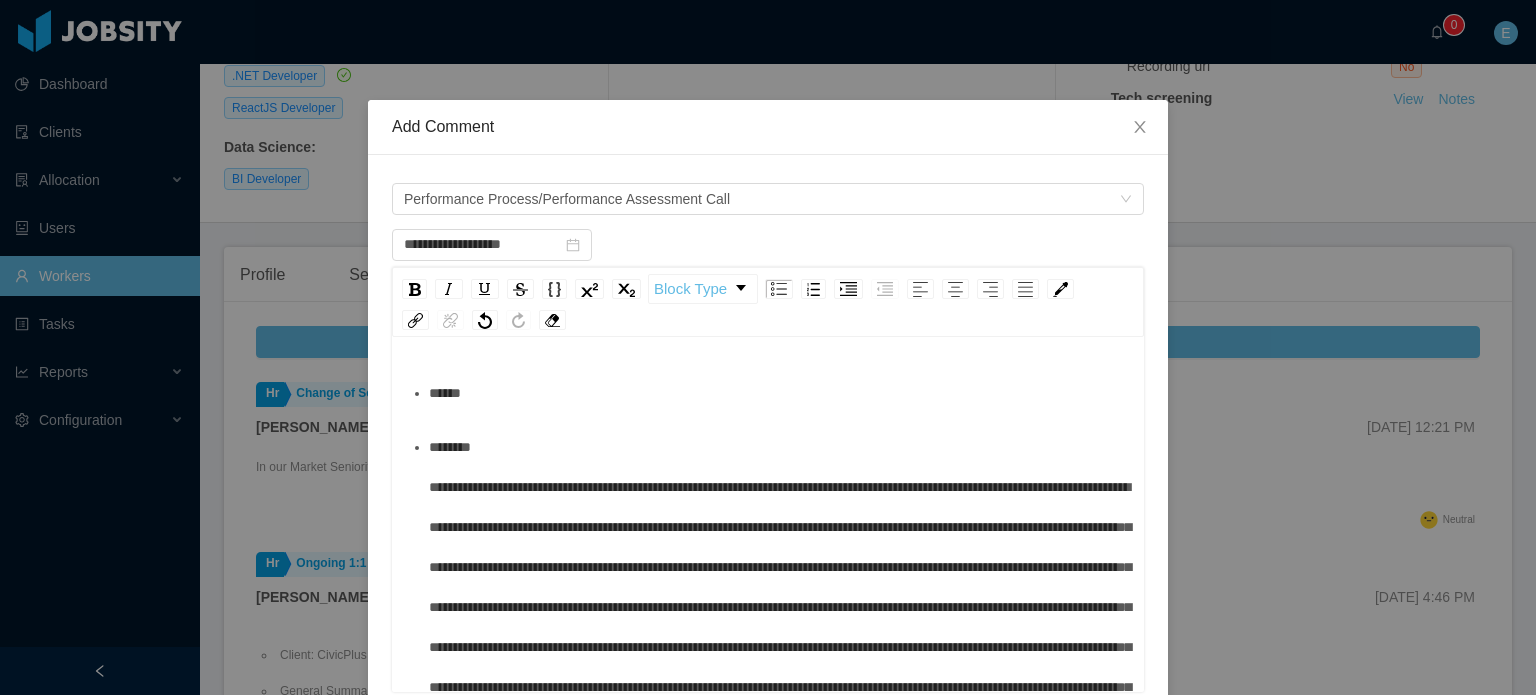 click on "******" at bounding box center (779, 393) 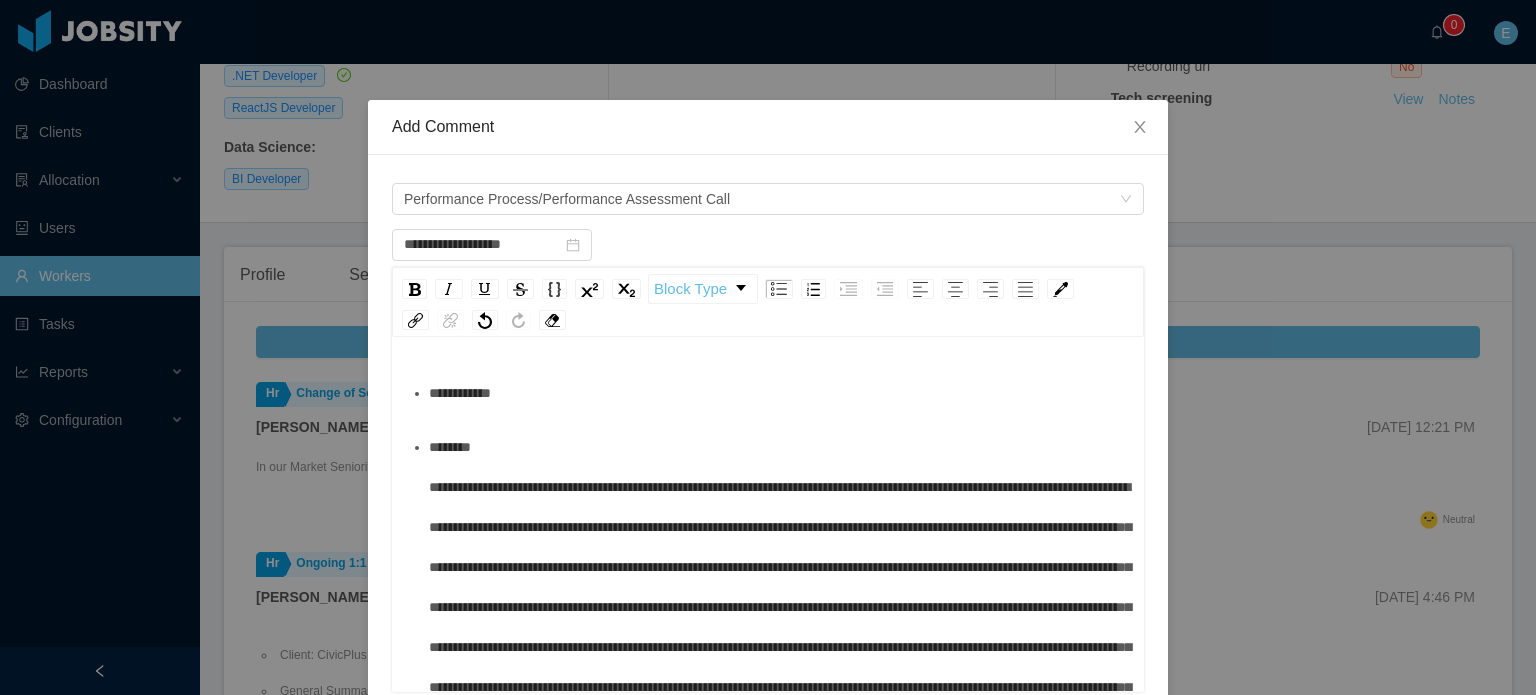 scroll, scrollTop: 300, scrollLeft: 0, axis: vertical 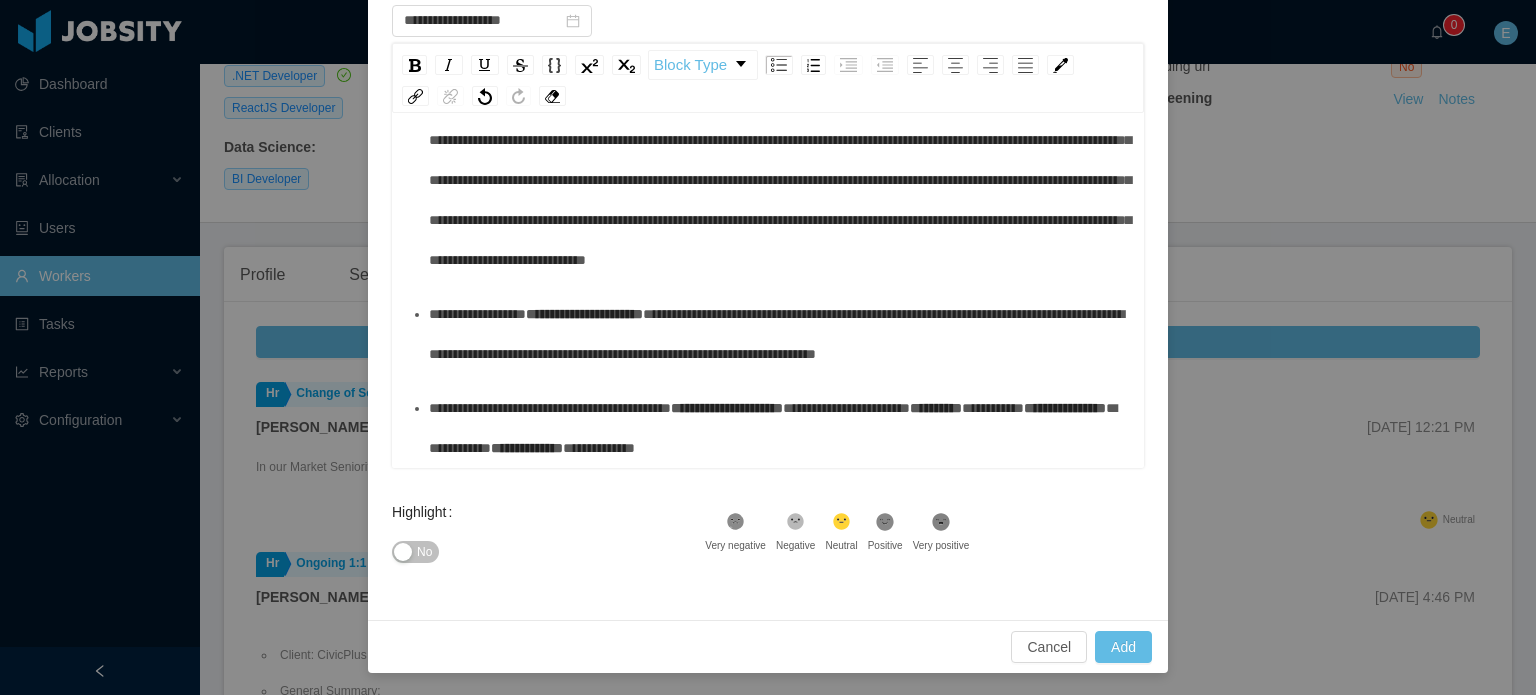 click on ".st1{fill:#222}" at bounding box center [941, 525] 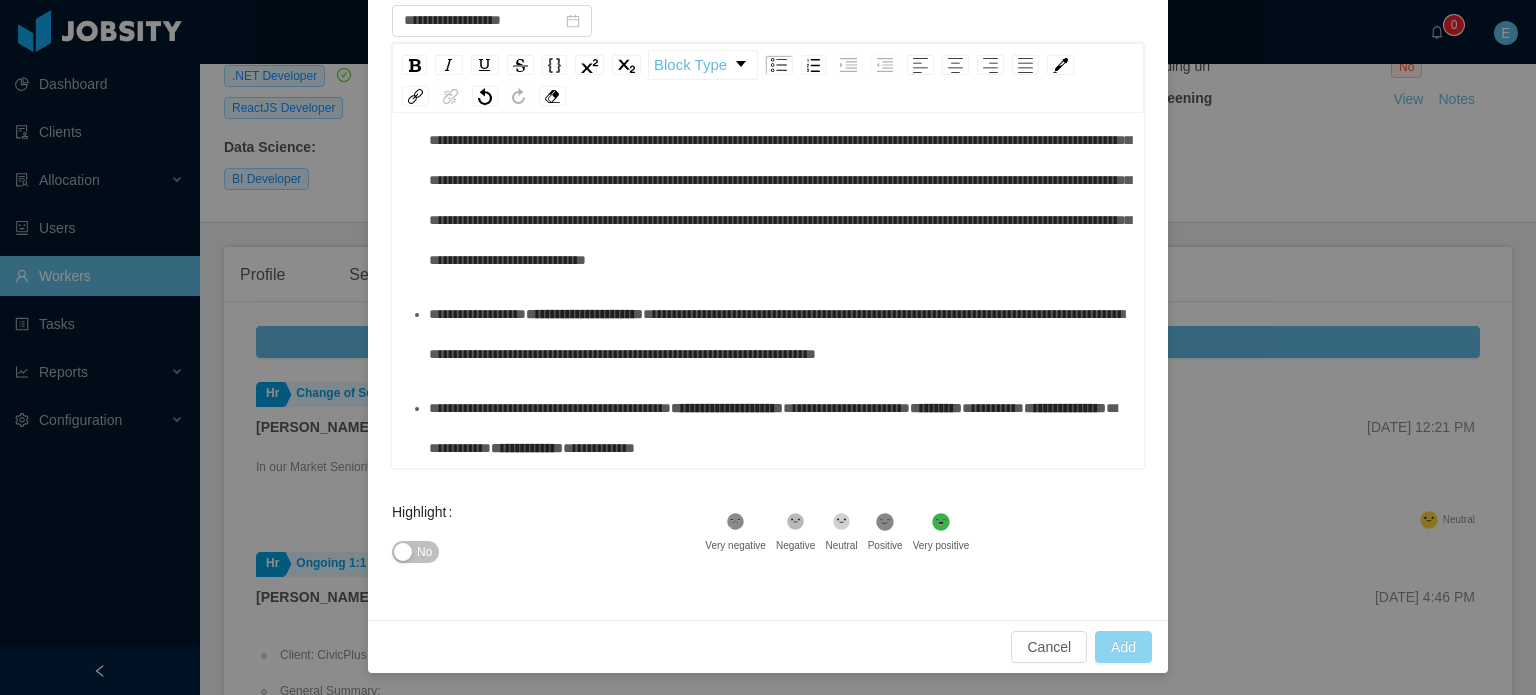 click on "Add" at bounding box center [1123, 647] 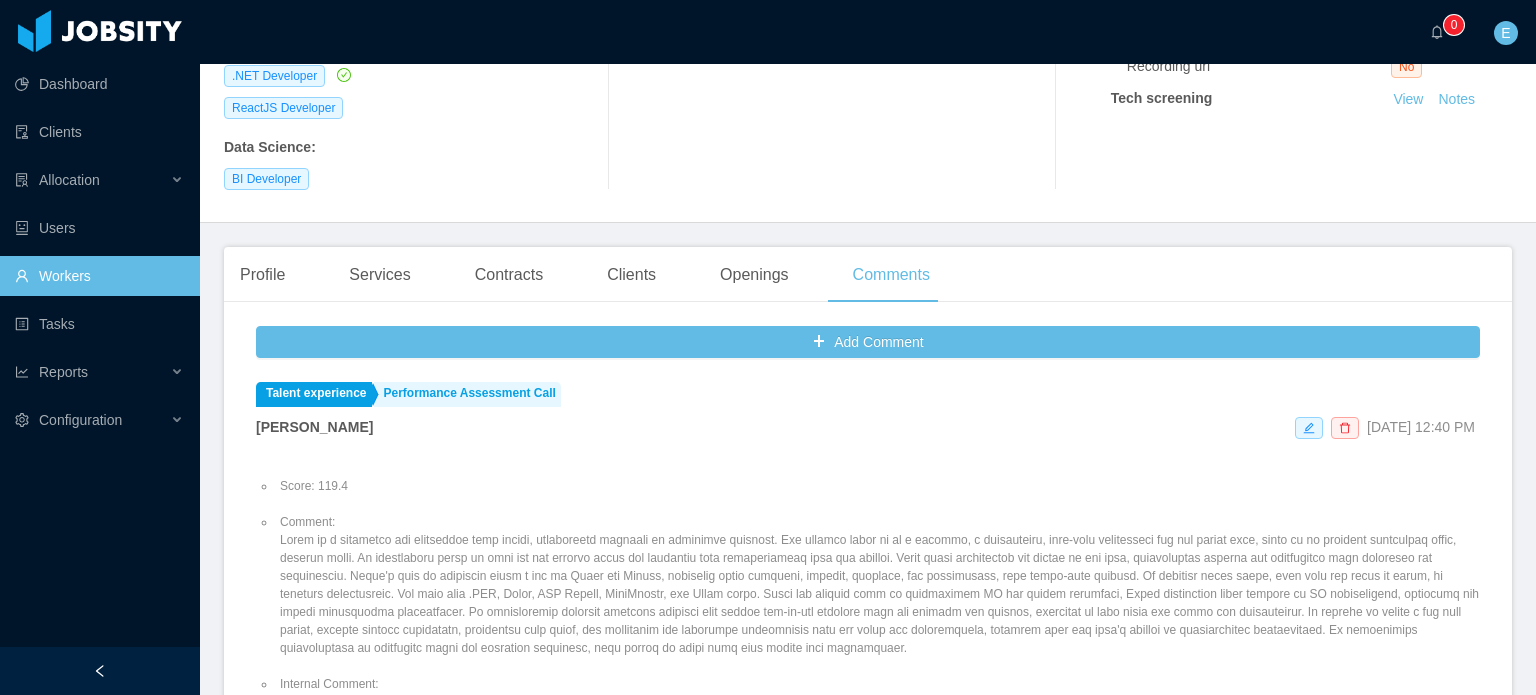 click on "Comment:" at bounding box center [878, 585] 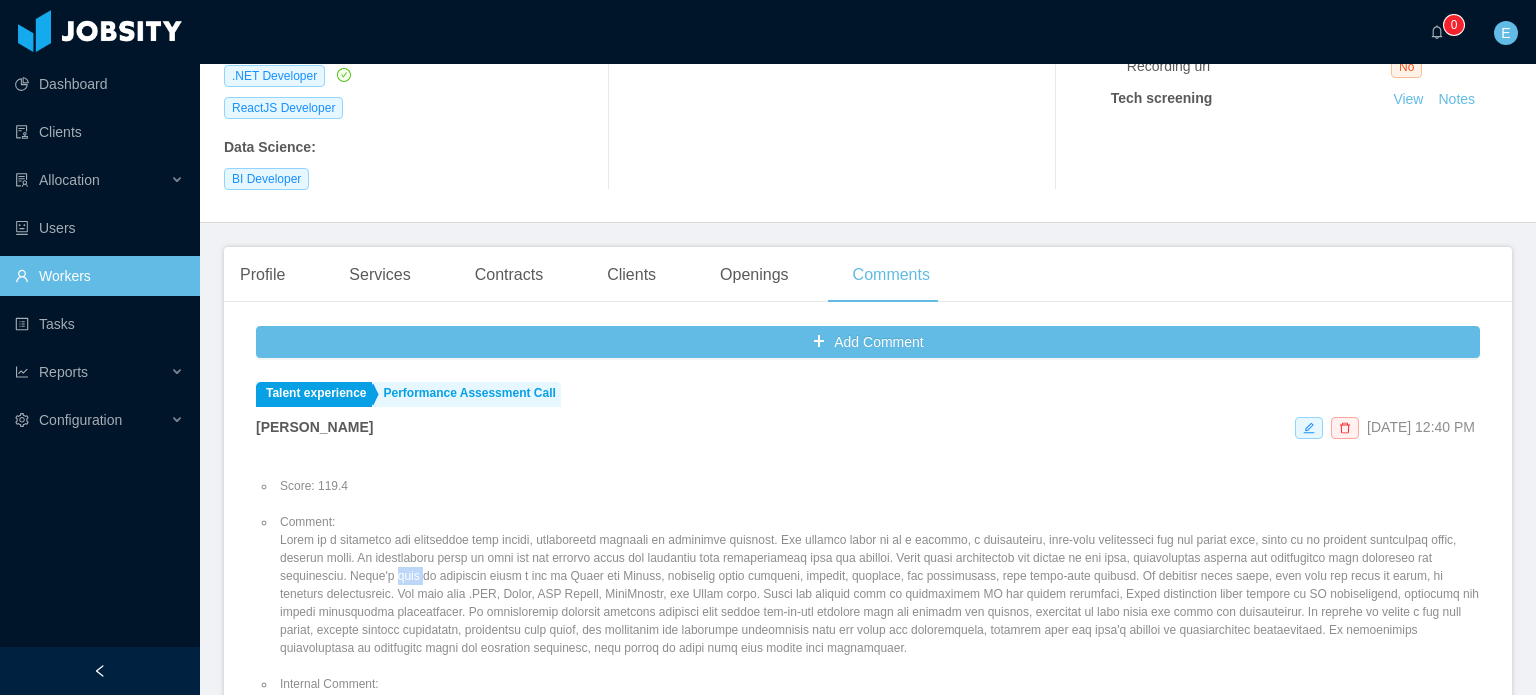 click on "Comment:" at bounding box center [878, 585] 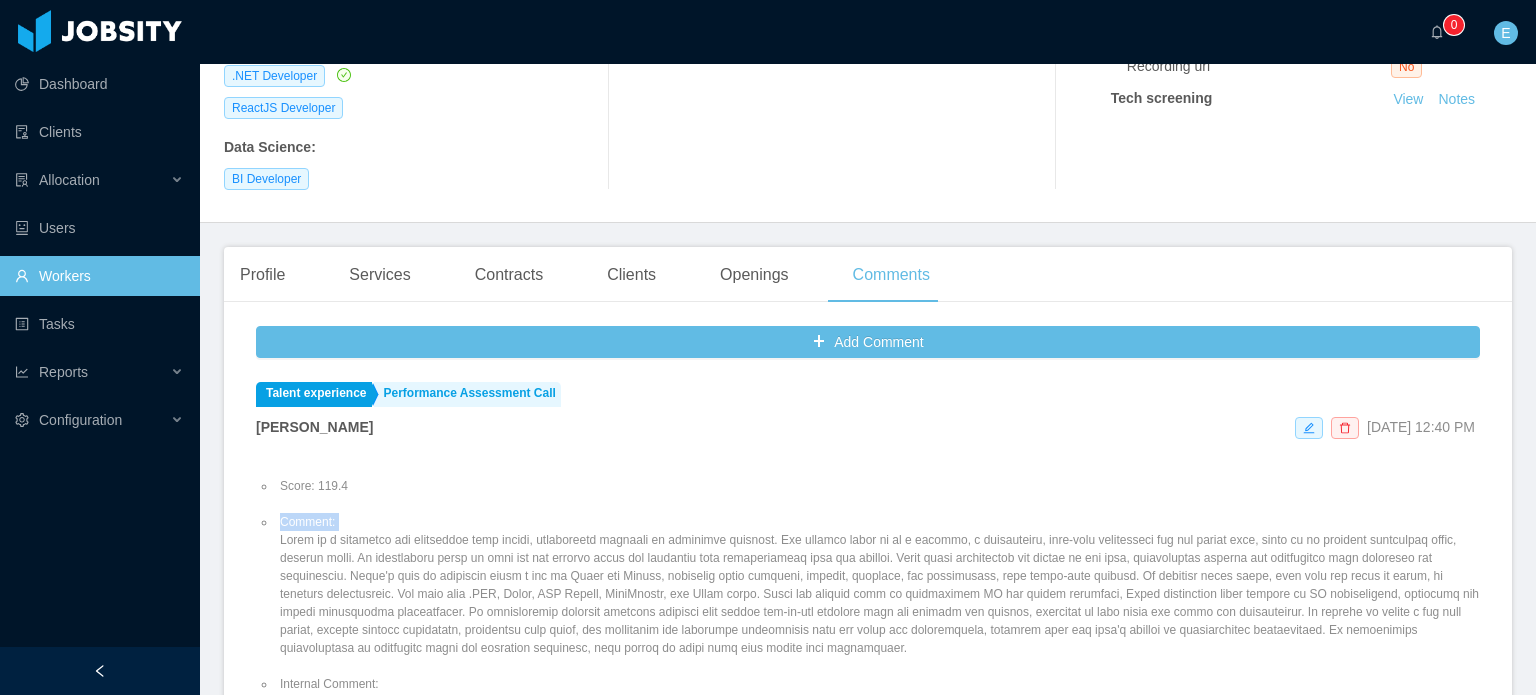 click on "Comment:" at bounding box center (878, 585) 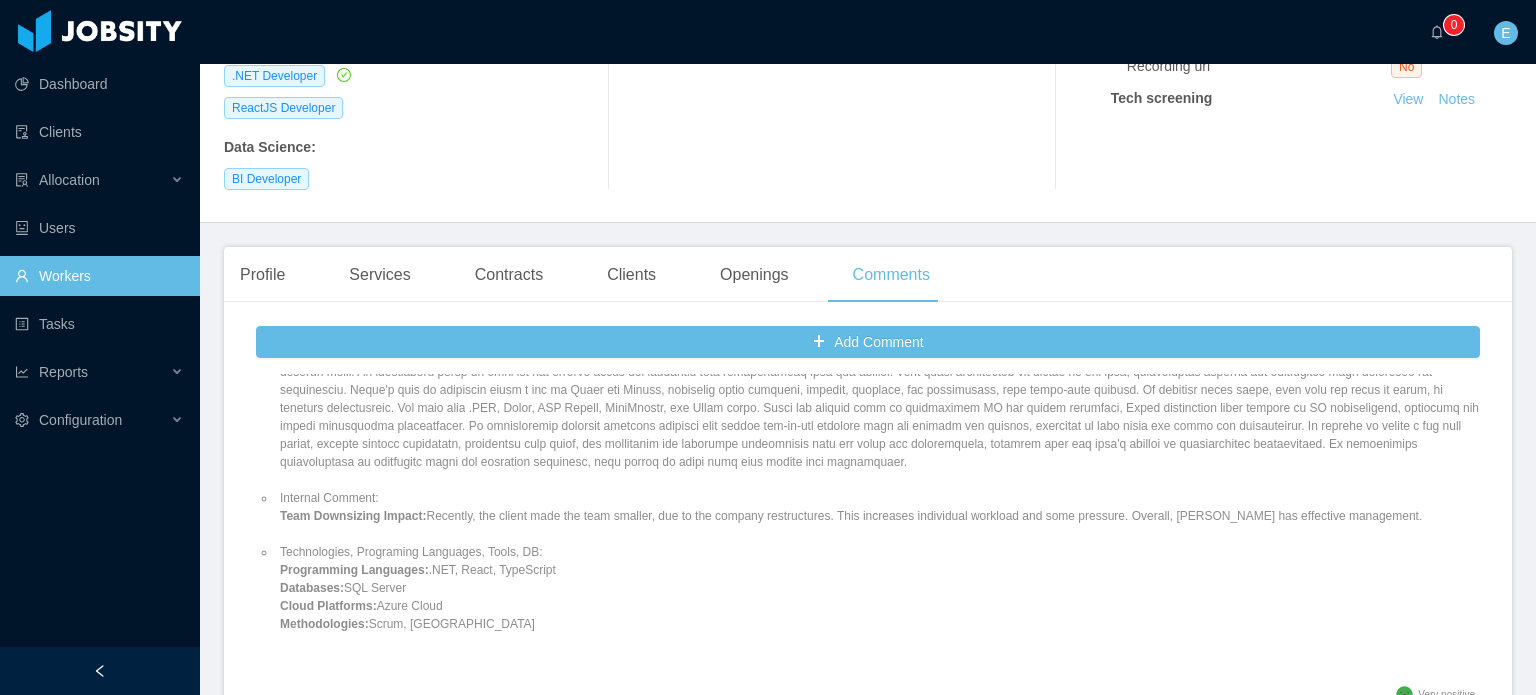 scroll, scrollTop: 200, scrollLeft: 0, axis: vertical 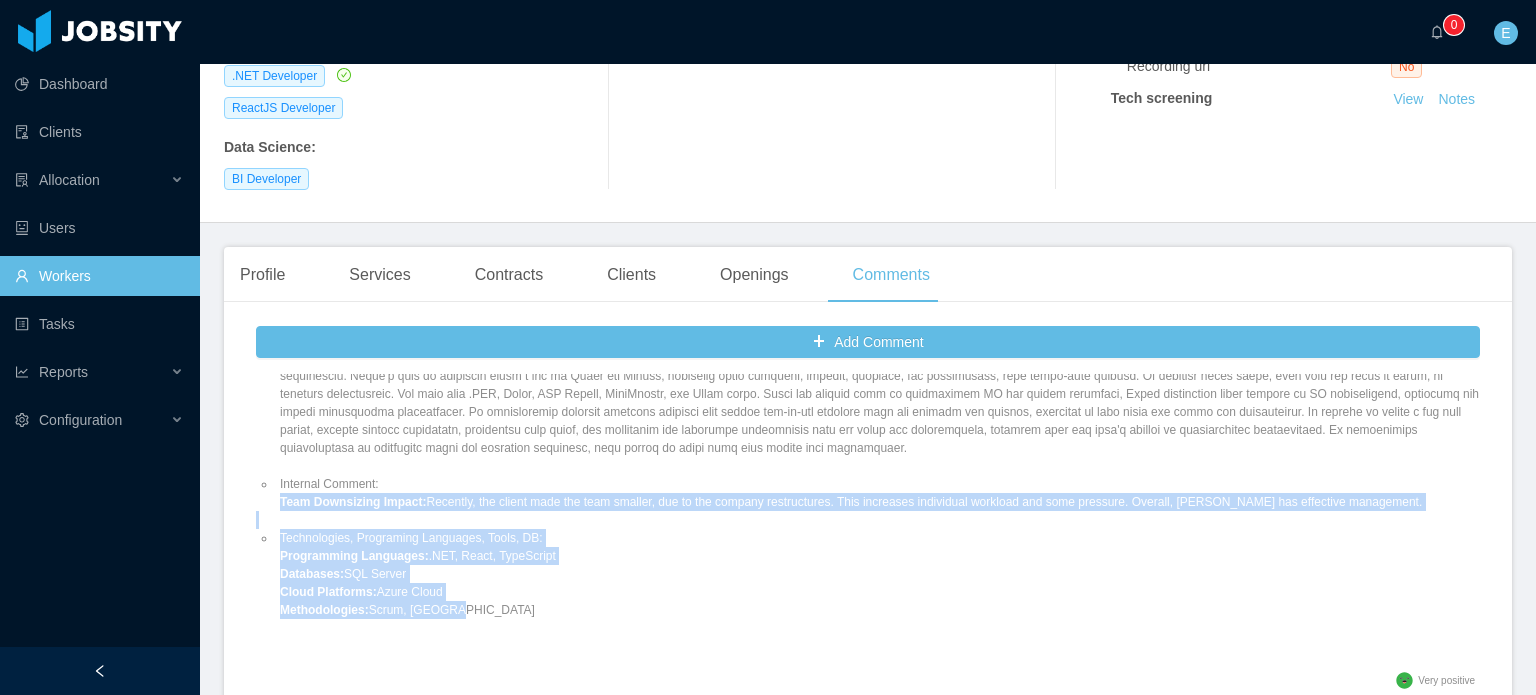 drag, startPoint x: 476, startPoint y: 584, endPoint x: 280, endPoint y: 476, distance: 223.78561 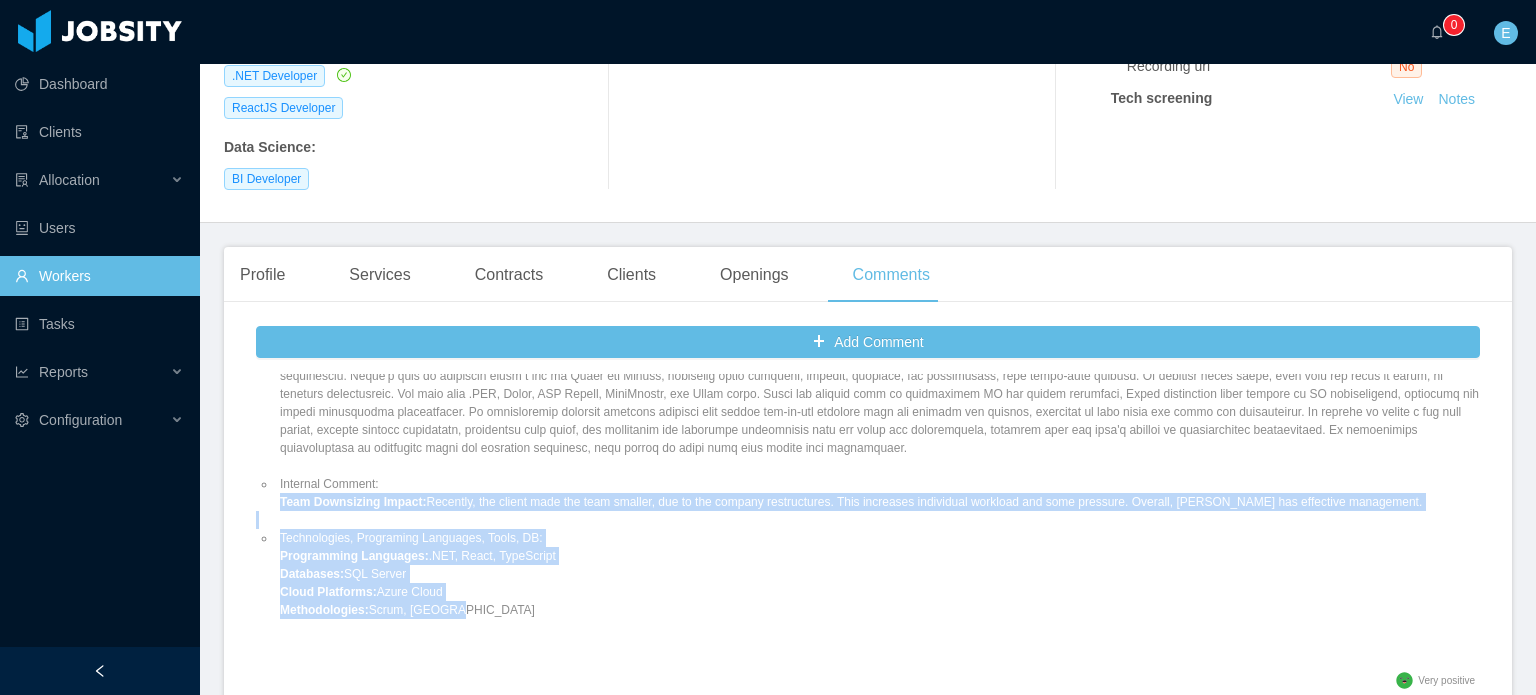 copy on "Team Downsizing Impact:  Recently, the client made the team smaller, due to the company restructures. This increases individual workload and some pressure. Overall, [PERSON_NAME] has effective management.  Technologies, Programing Languages, Tools, DB:   Programming Languages:  .NET, React, TypeScript Databases:  SQL Server Cloud Platforms:  Azure Cloud Methodologies:  Scrum, Kanban" 